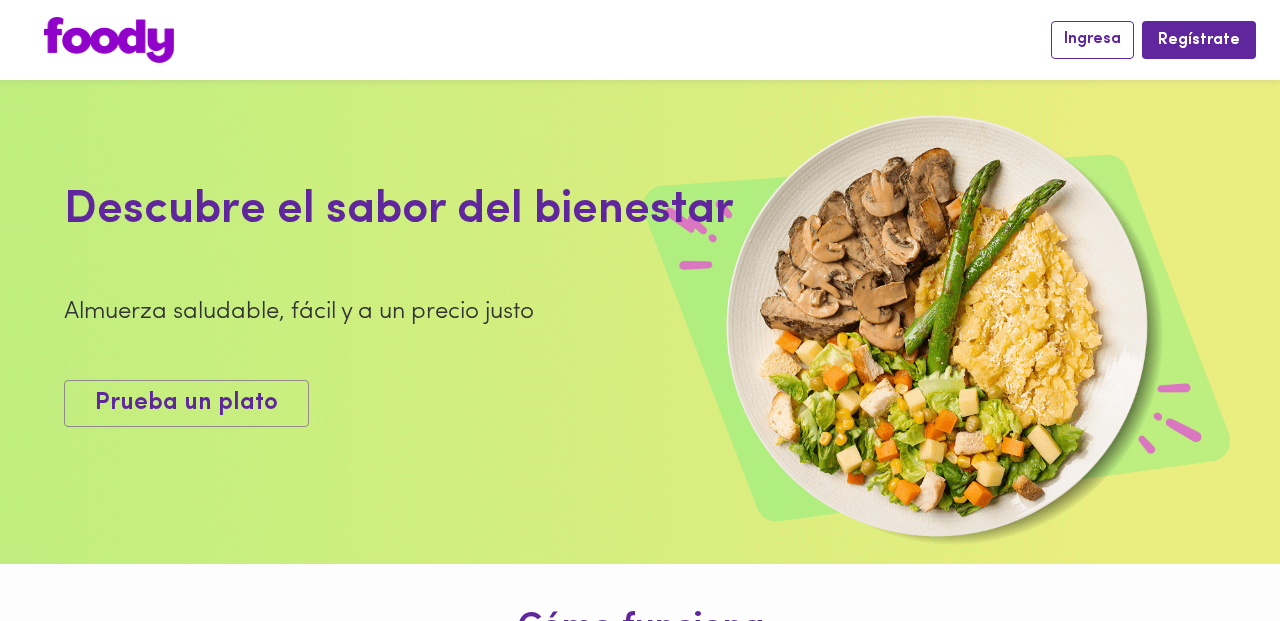 scroll, scrollTop: 809, scrollLeft: 0, axis: vertical 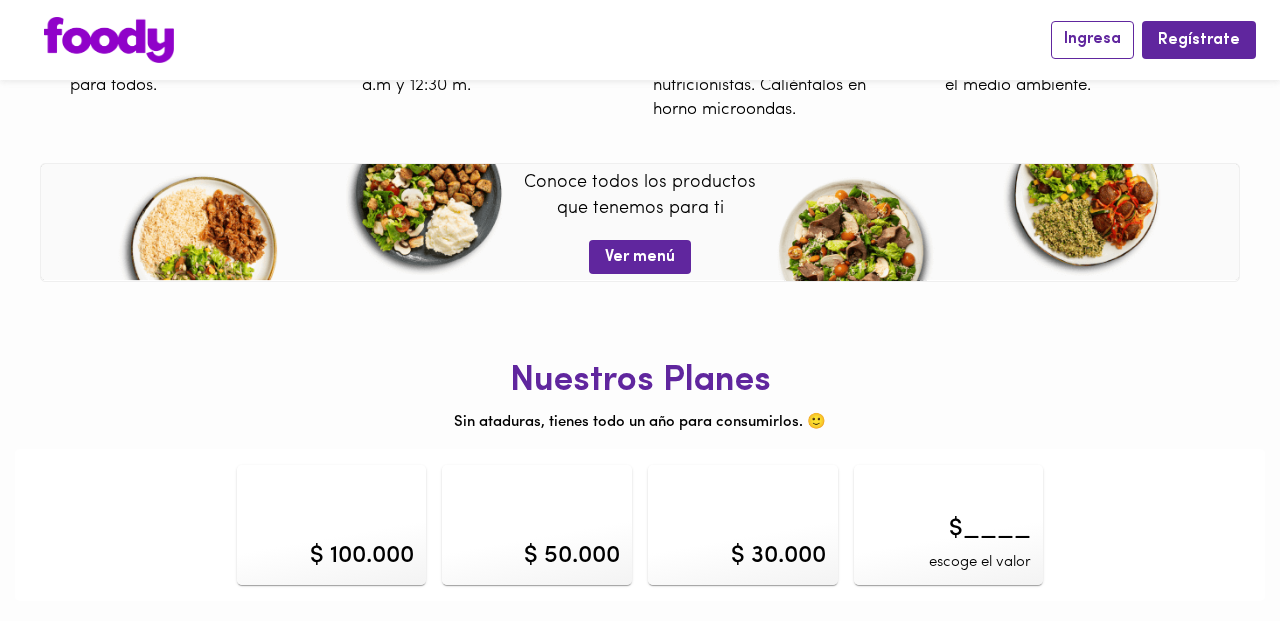 click on "Ingresa" at bounding box center (1092, 39) 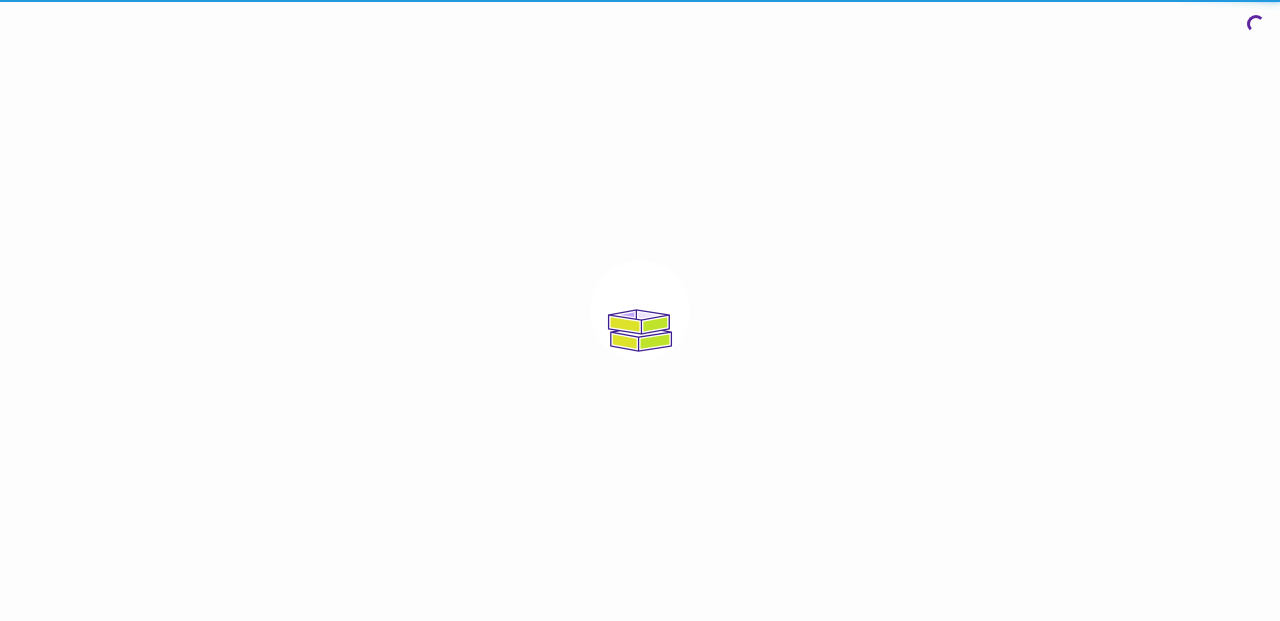 scroll, scrollTop: 0, scrollLeft: 0, axis: both 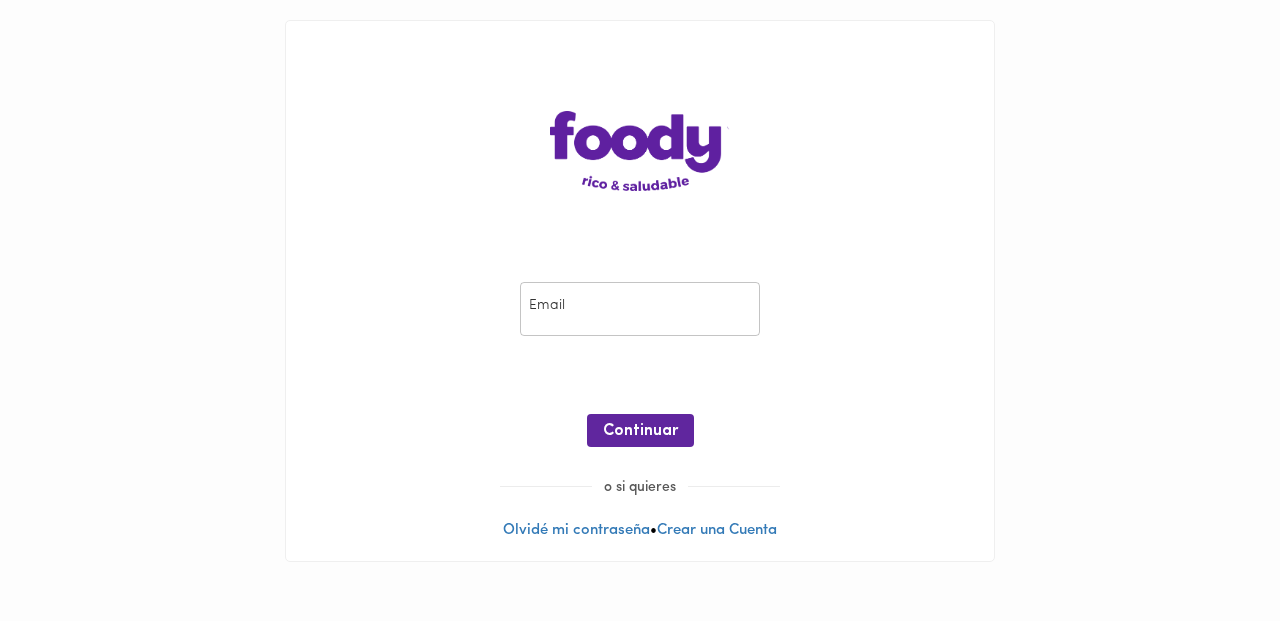 type on "[EMAIL_ADDRESS][DOMAIN_NAME]" 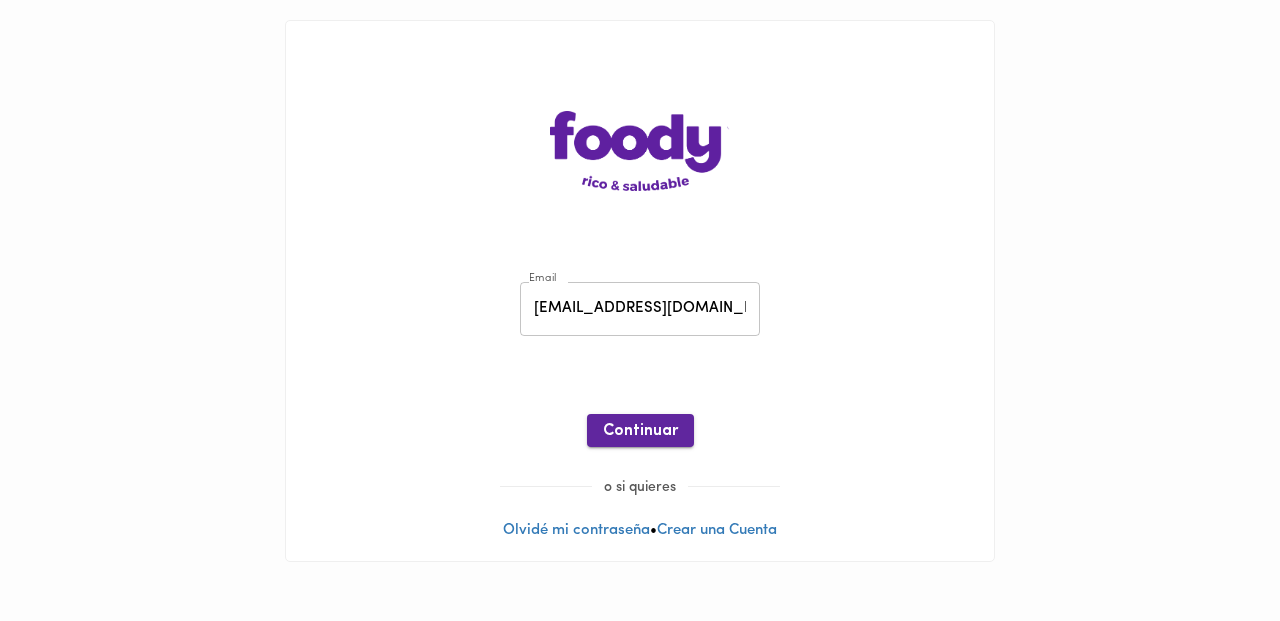 click on "Continuar" at bounding box center (640, 431) 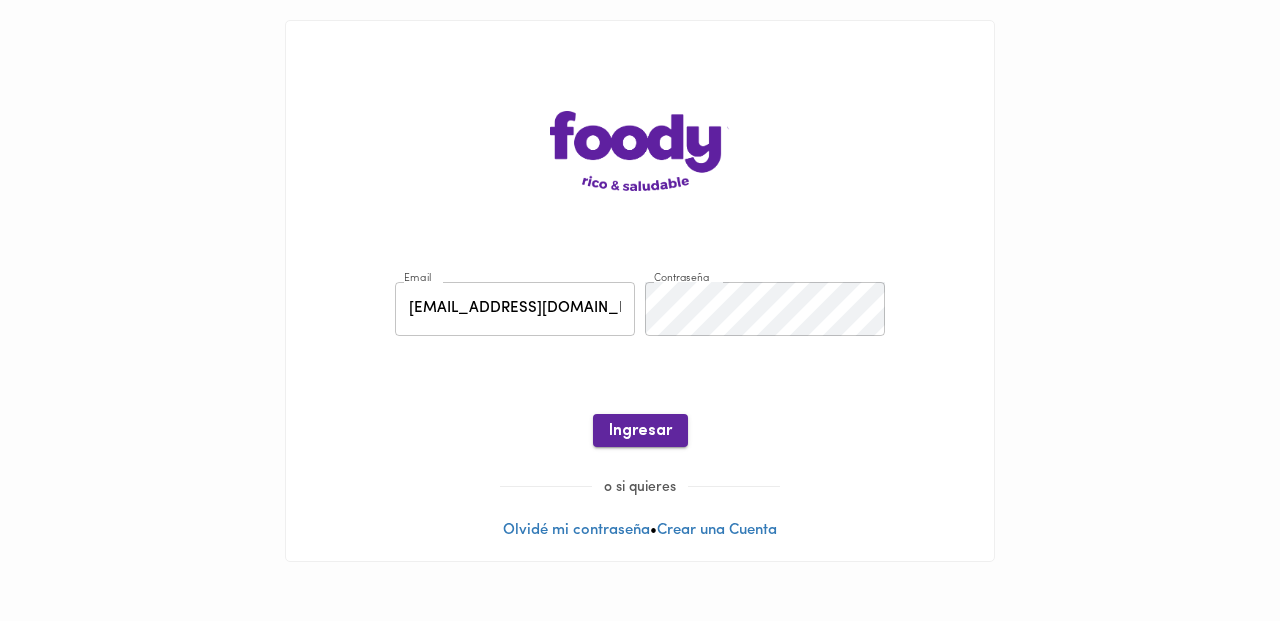 click on "Ingresar" at bounding box center (640, 431) 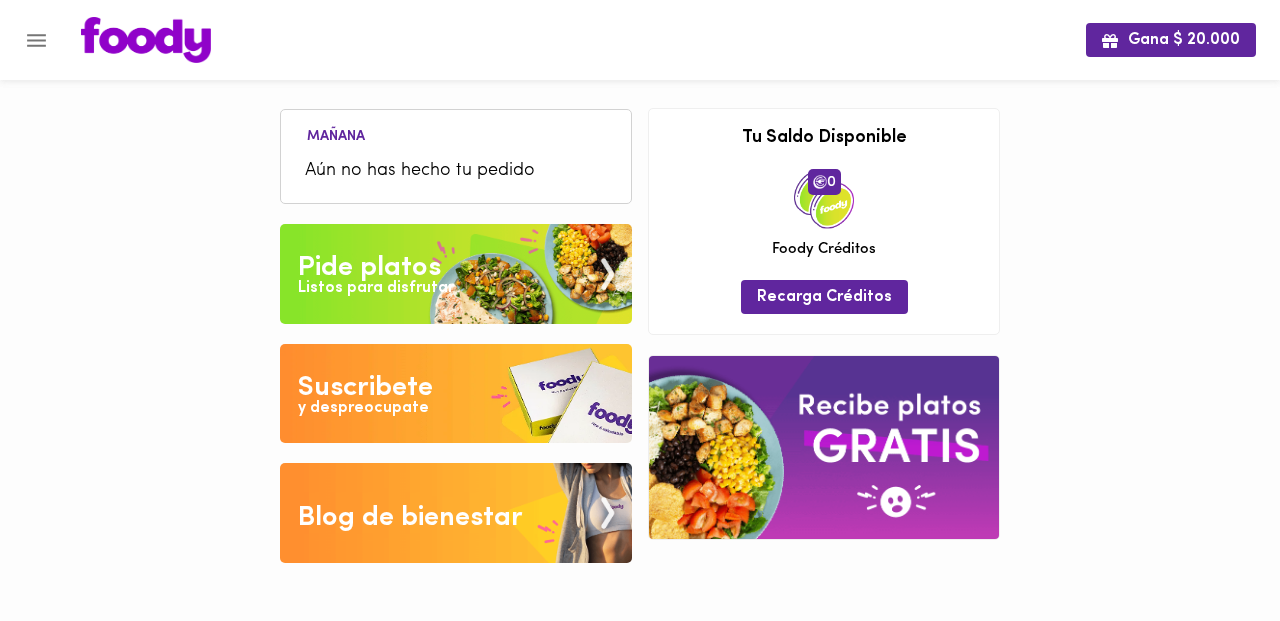 click on "y despreocupate" at bounding box center (363, 408) 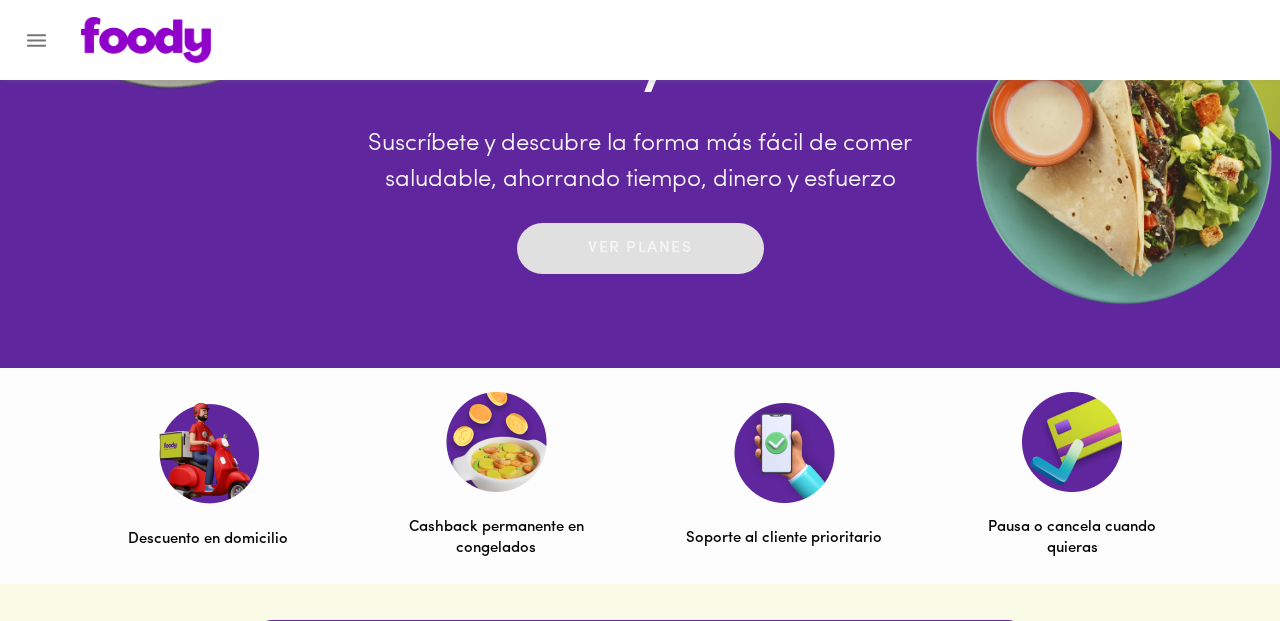 click on "Ver planes" at bounding box center (640, 248) 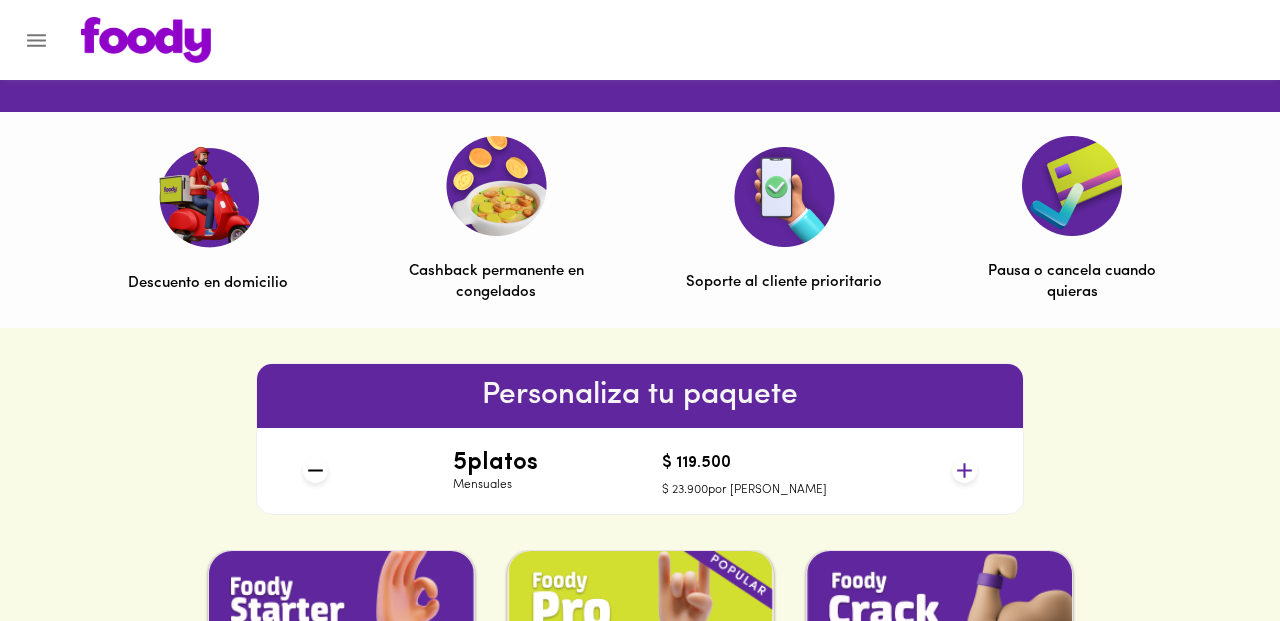 scroll, scrollTop: 572, scrollLeft: 0, axis: vertical 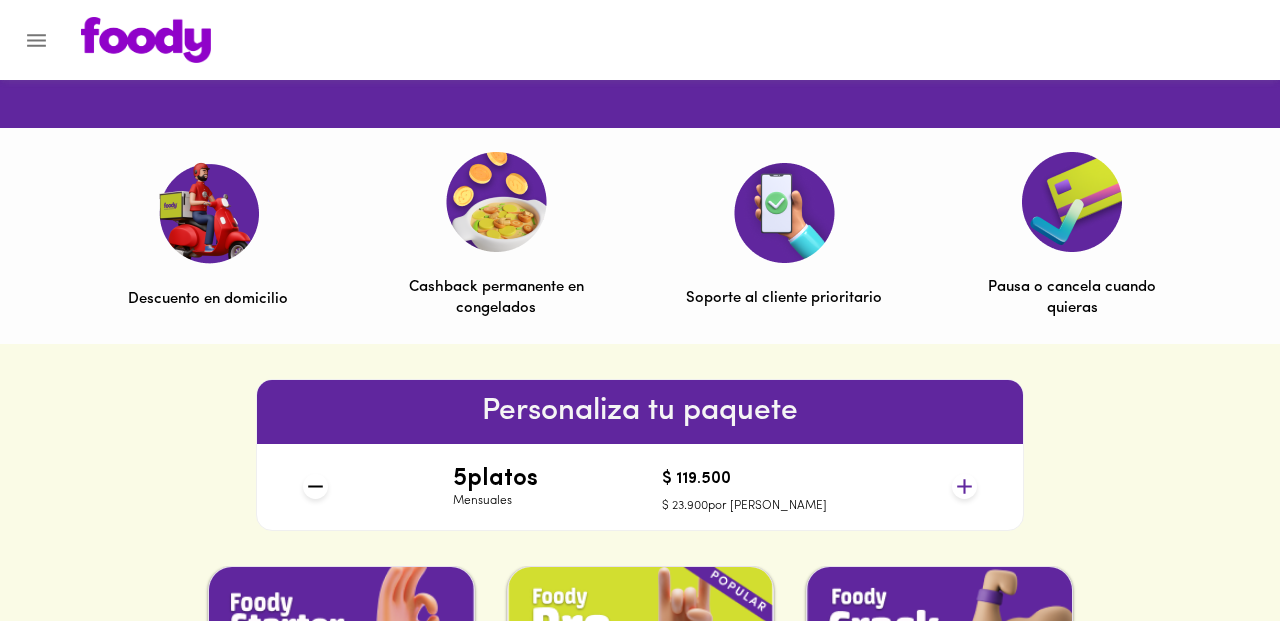 click on "Cashback permanente en congelados" at bounding box center (496, 236) 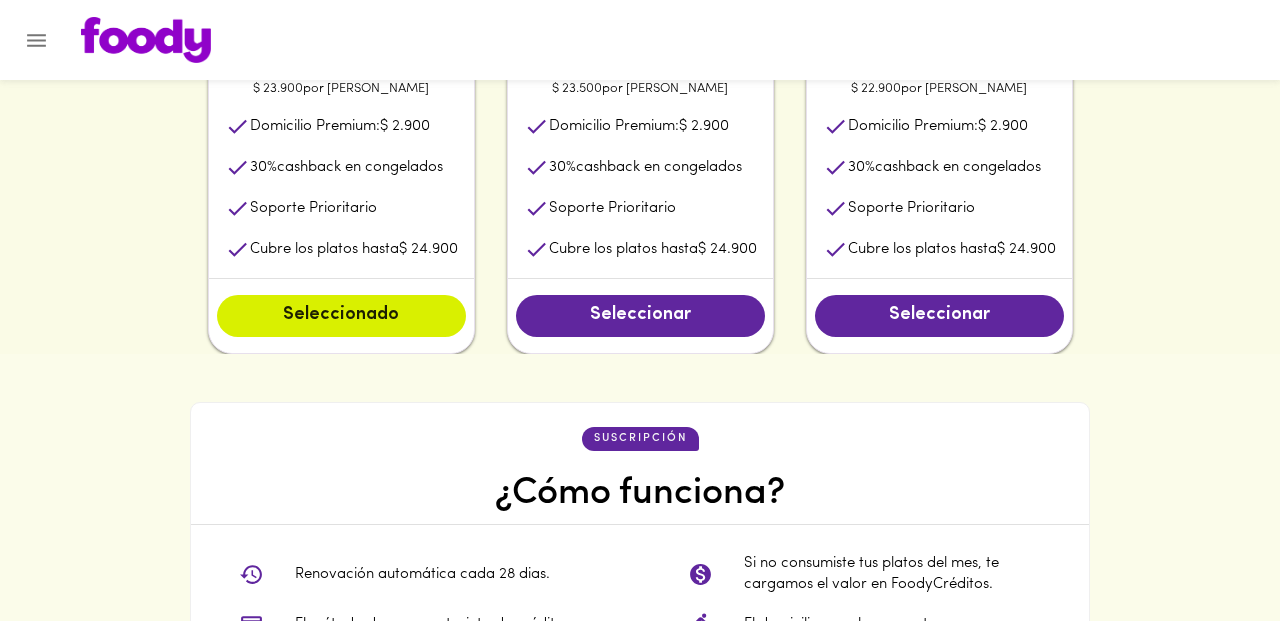 scroll, scrollTop: 1113, scrollLeft: 0, axis: vertical 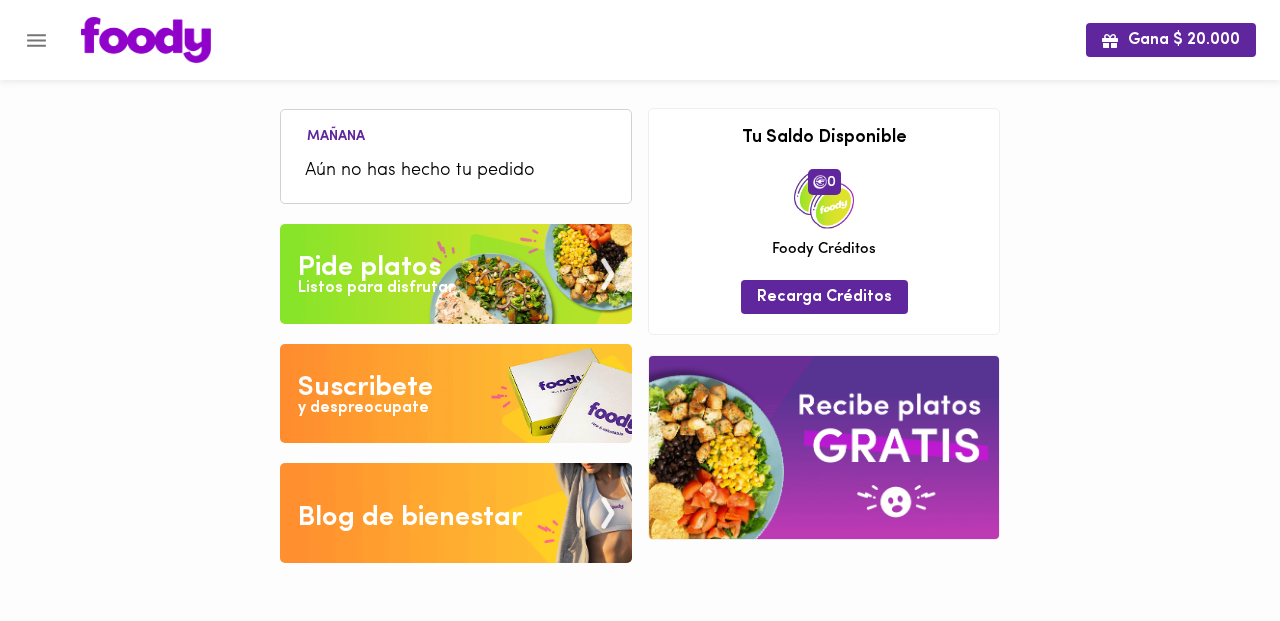 click on "Listos para disfrutar" at bounding box center [376, 288] 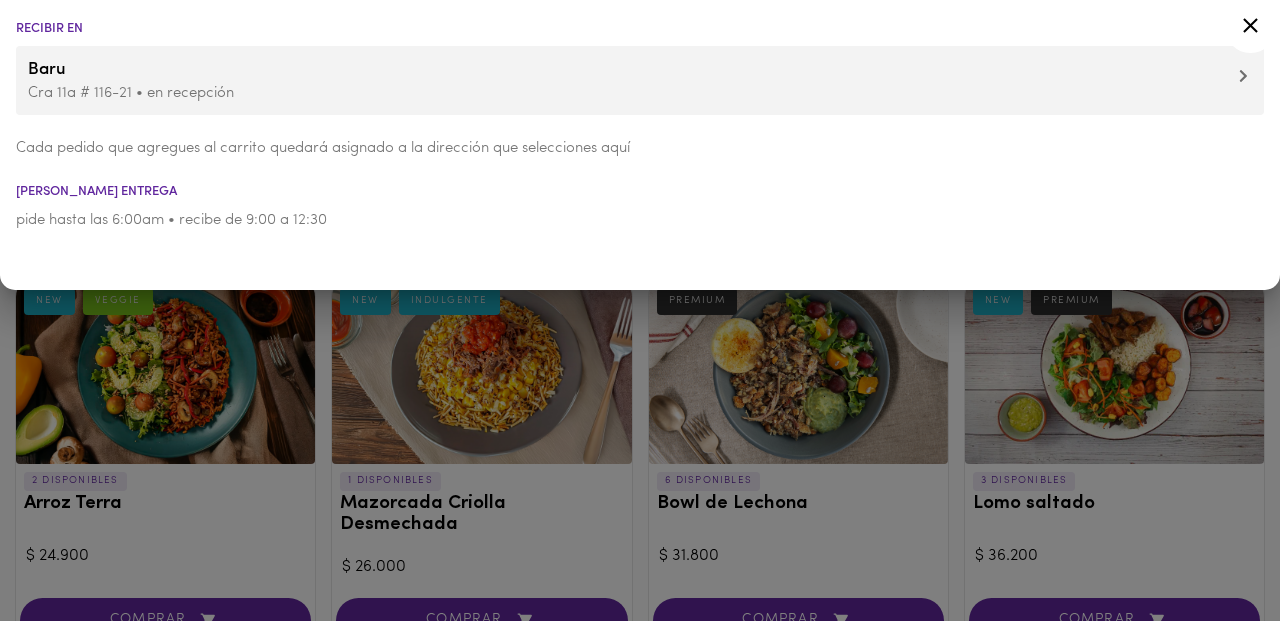 click 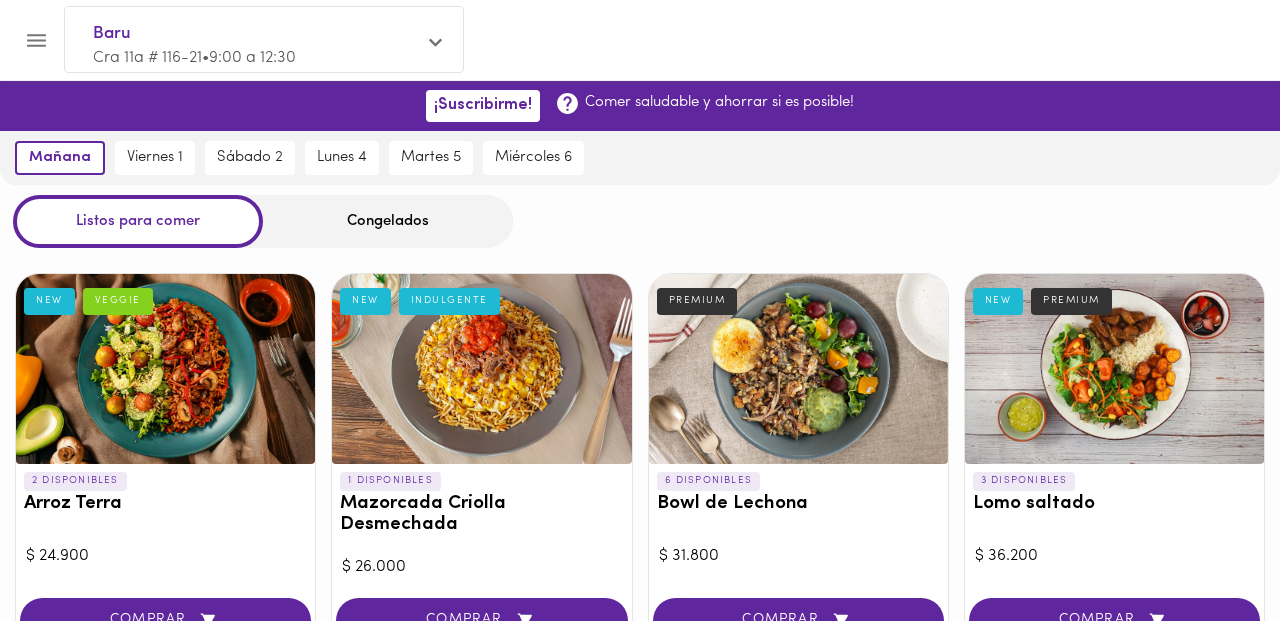 click 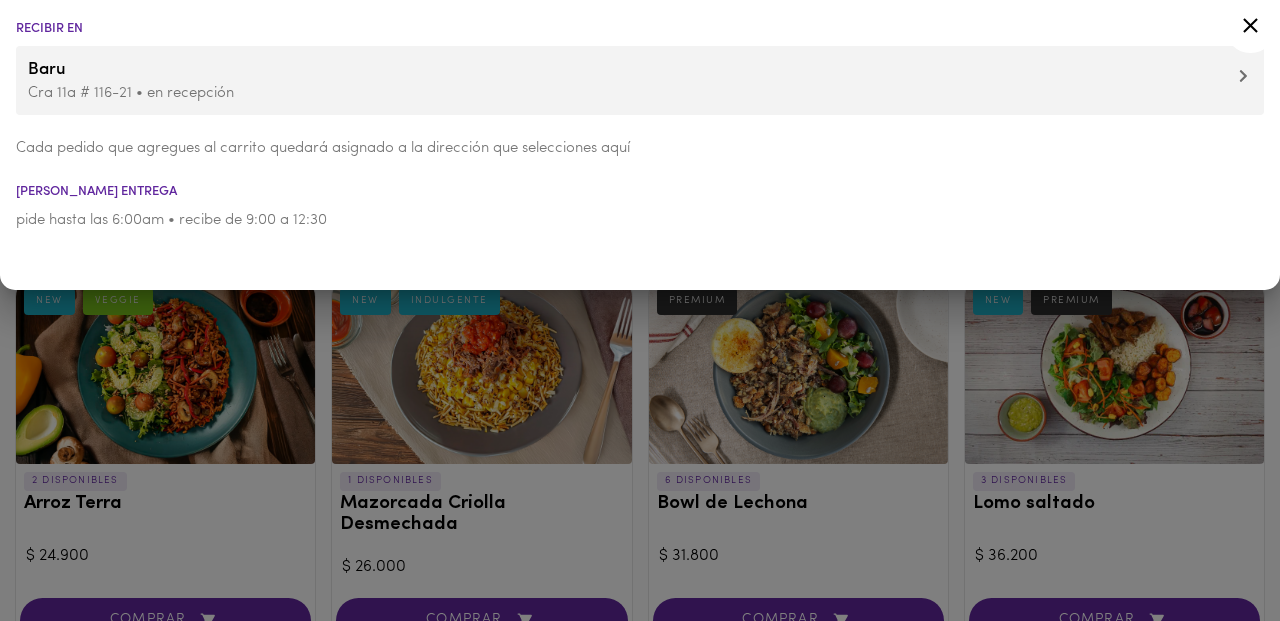click 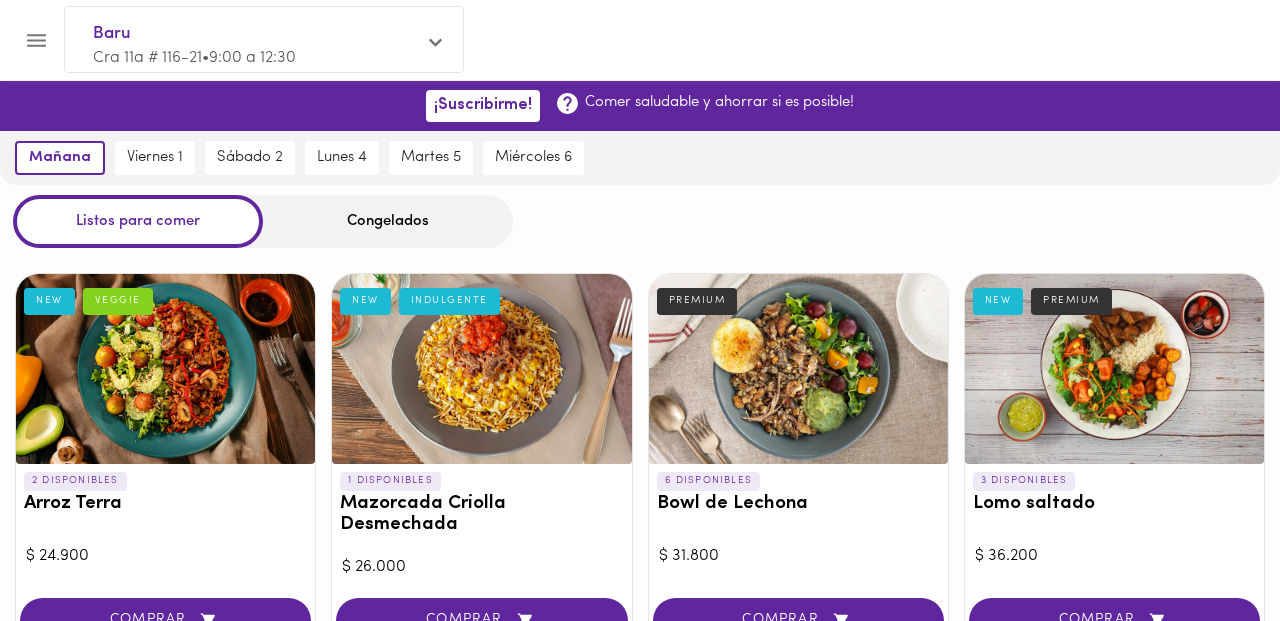 click 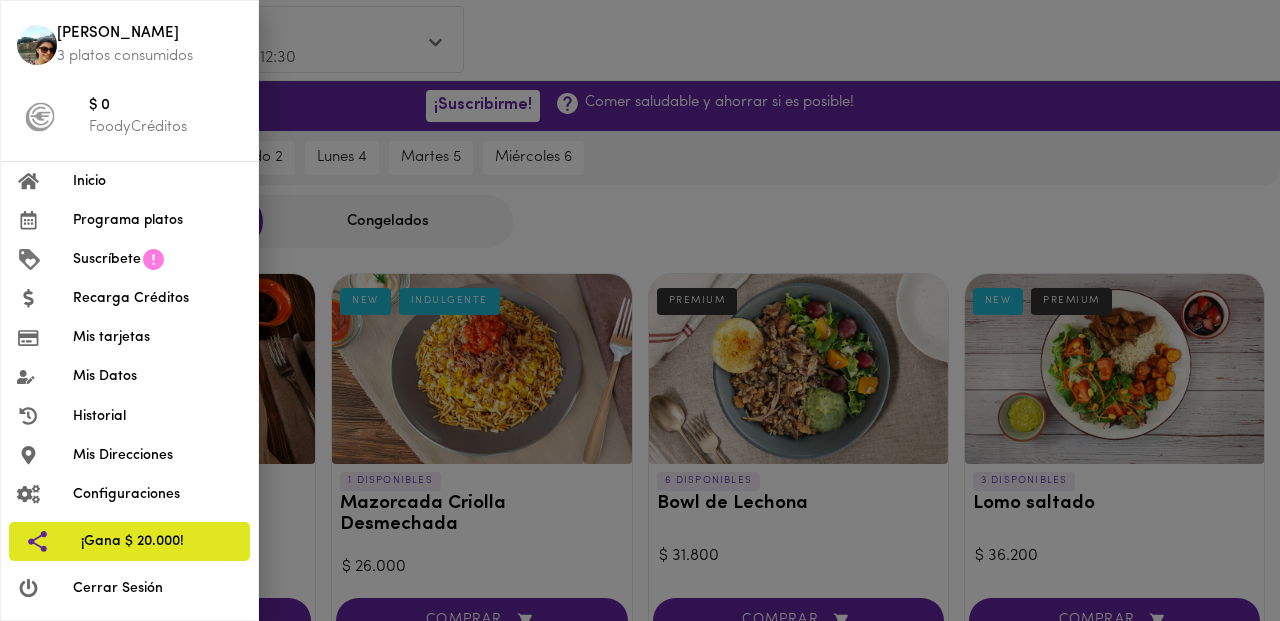 click on "Mis Datos" at bounding box center (157, 376) 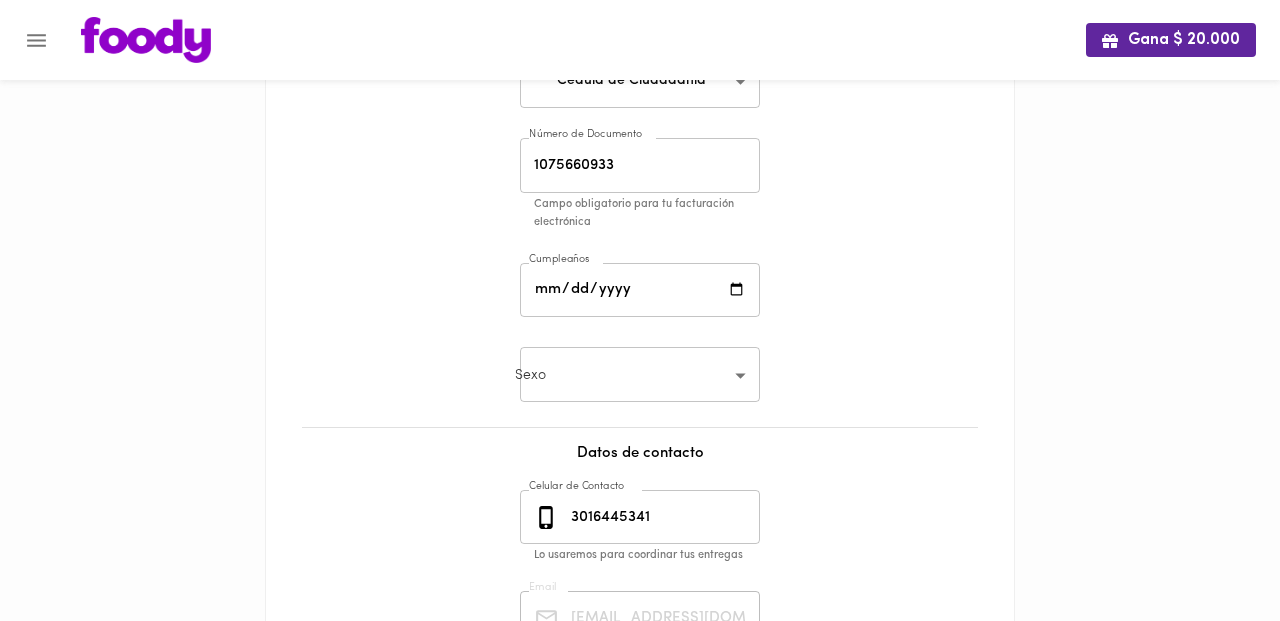 scroll, scrollTop: 266, scrollLeft: 0, axis: vertical 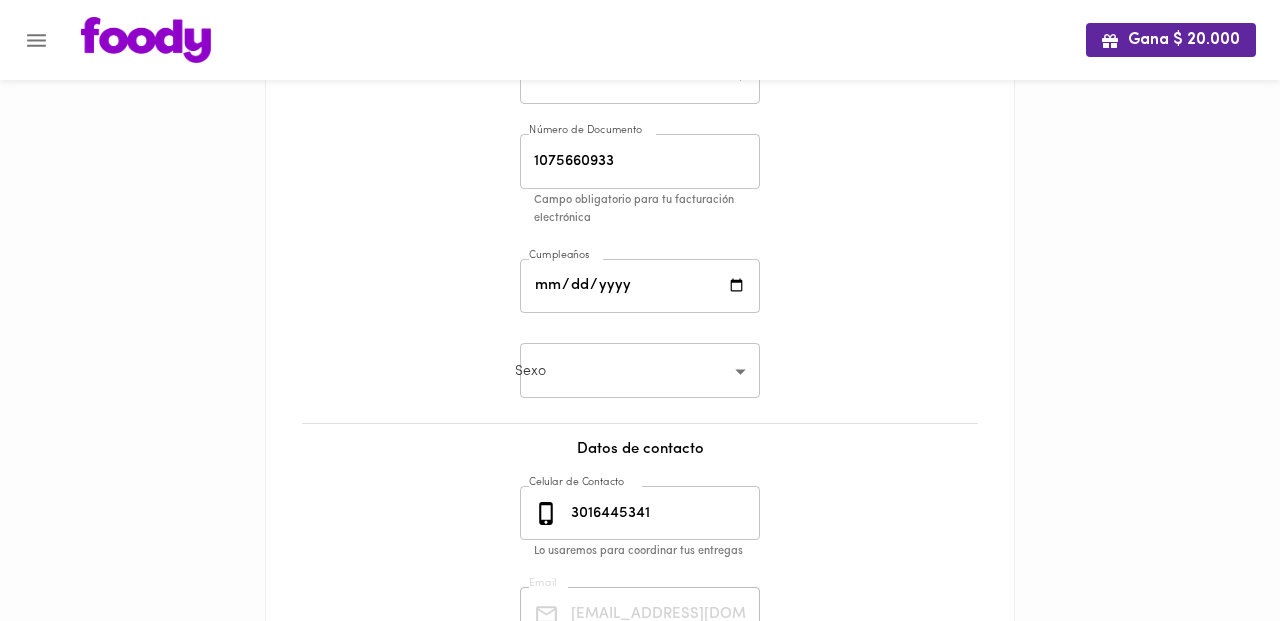 click at bounding box center (640, 286) 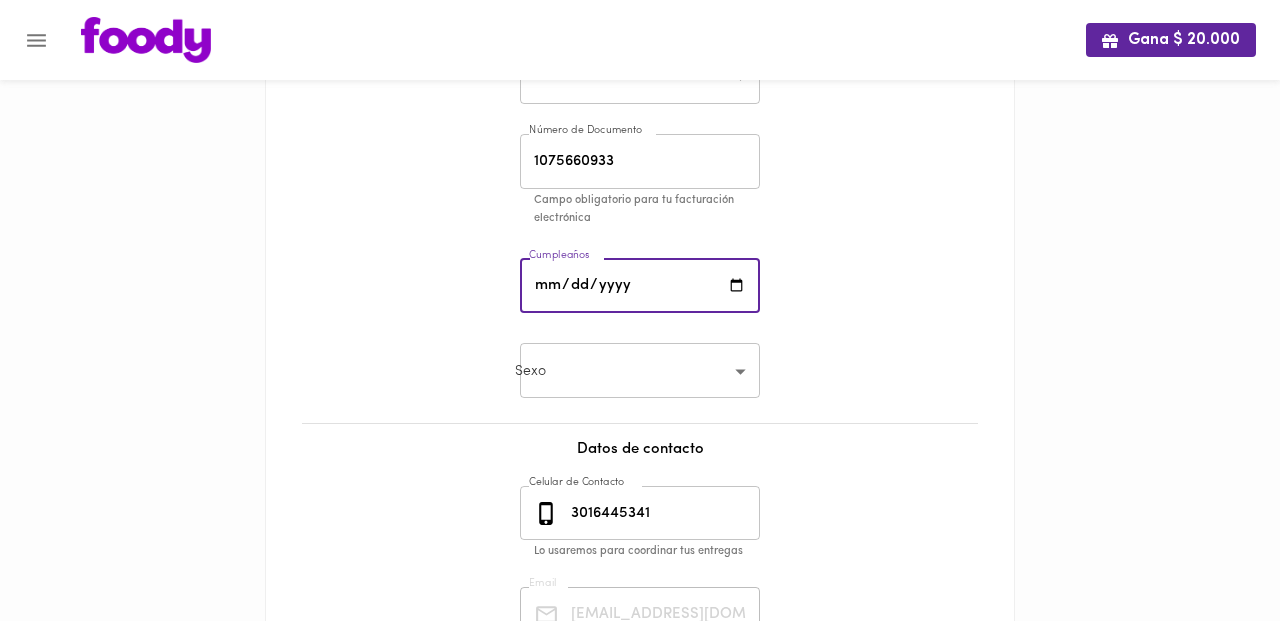 type on "[DATE]" 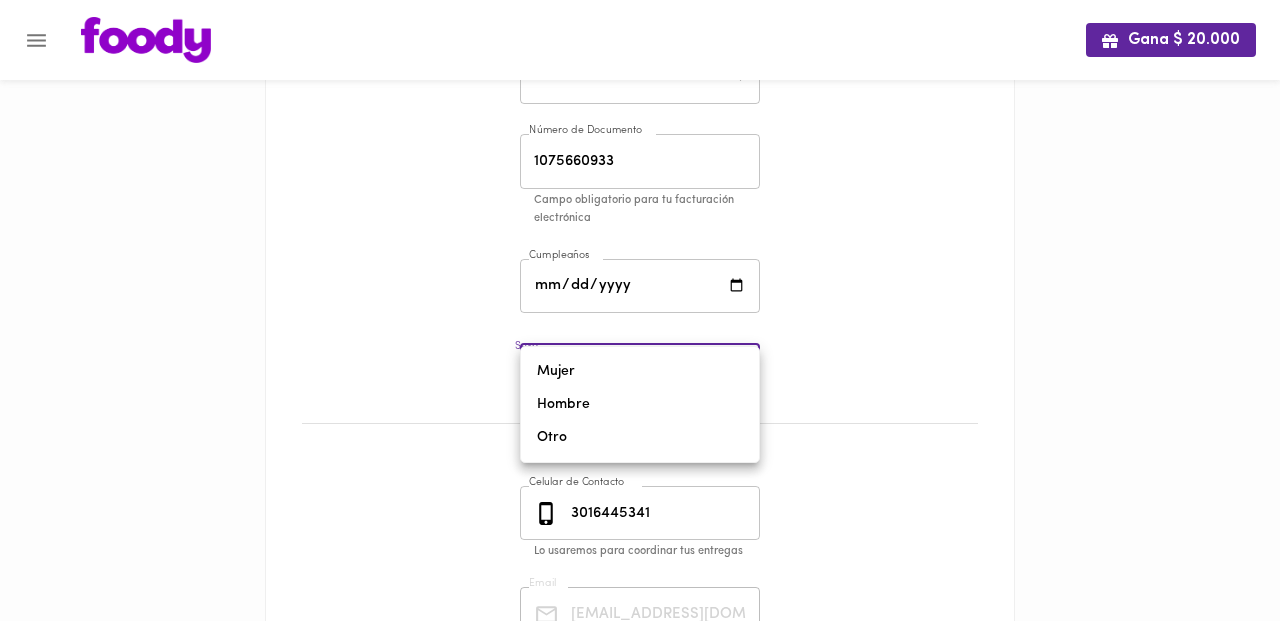 click on "Mujer" at bounding box center (640, 371) 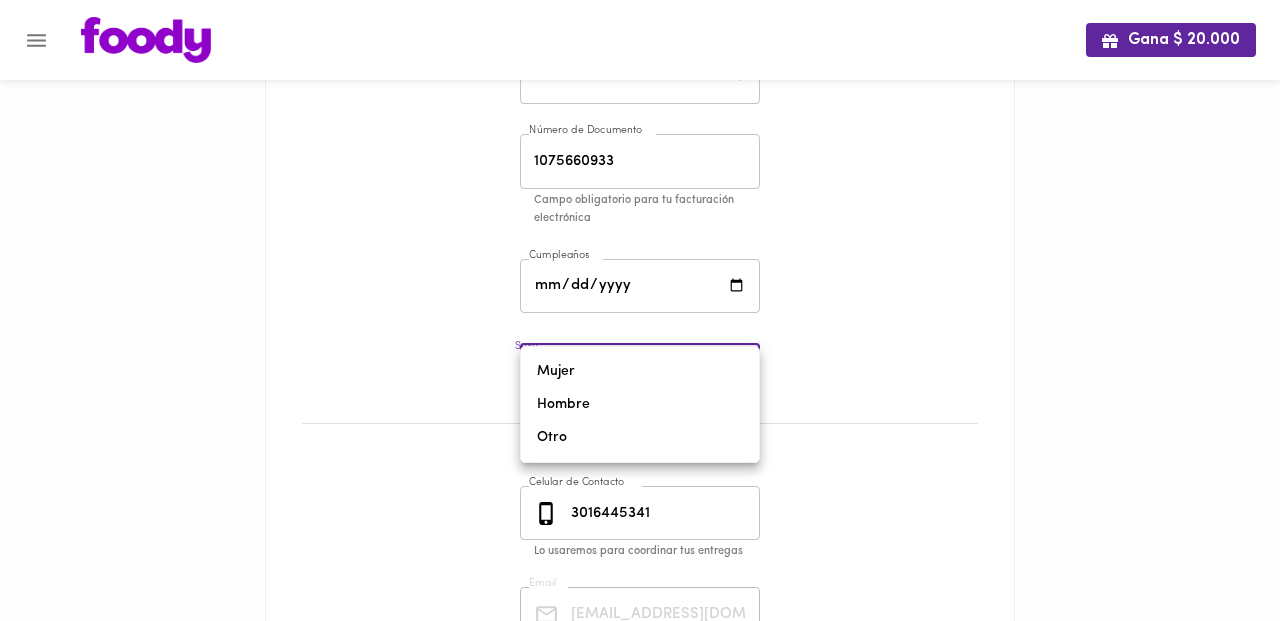 type on "[DEMOGRAPHIC_DATA]" 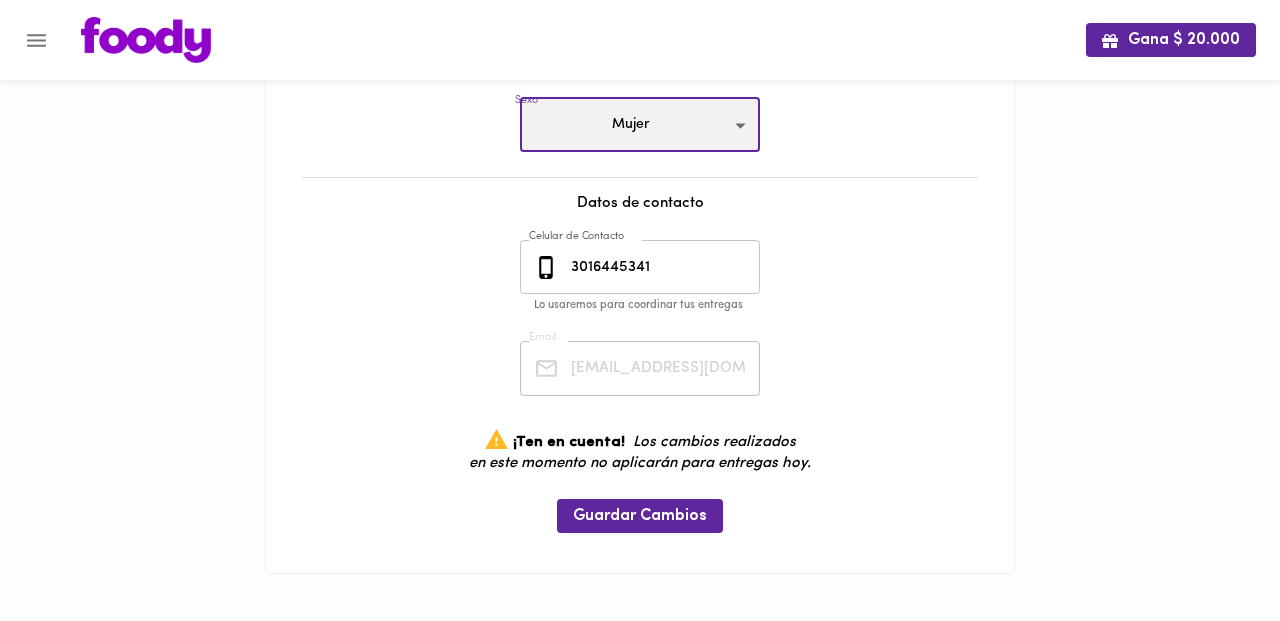 scroll, scrollTop: 515, scrollLeft: 0, axis: vertical 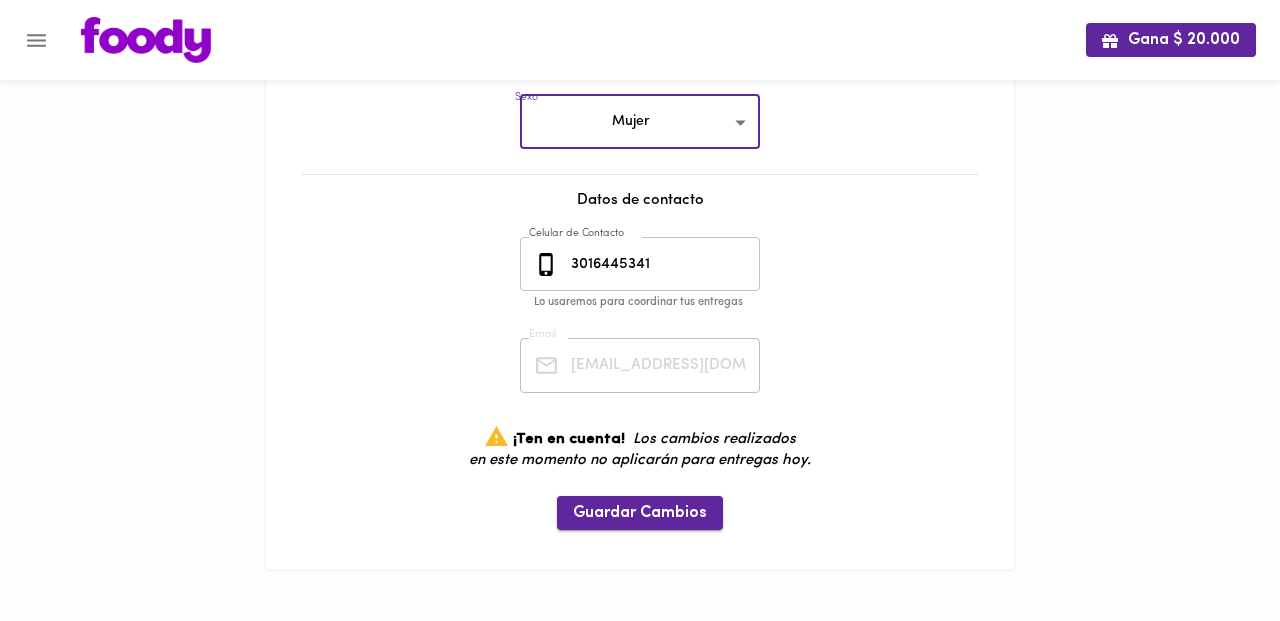 click on "Guardar Cambios" at bounding box center (640, 513) 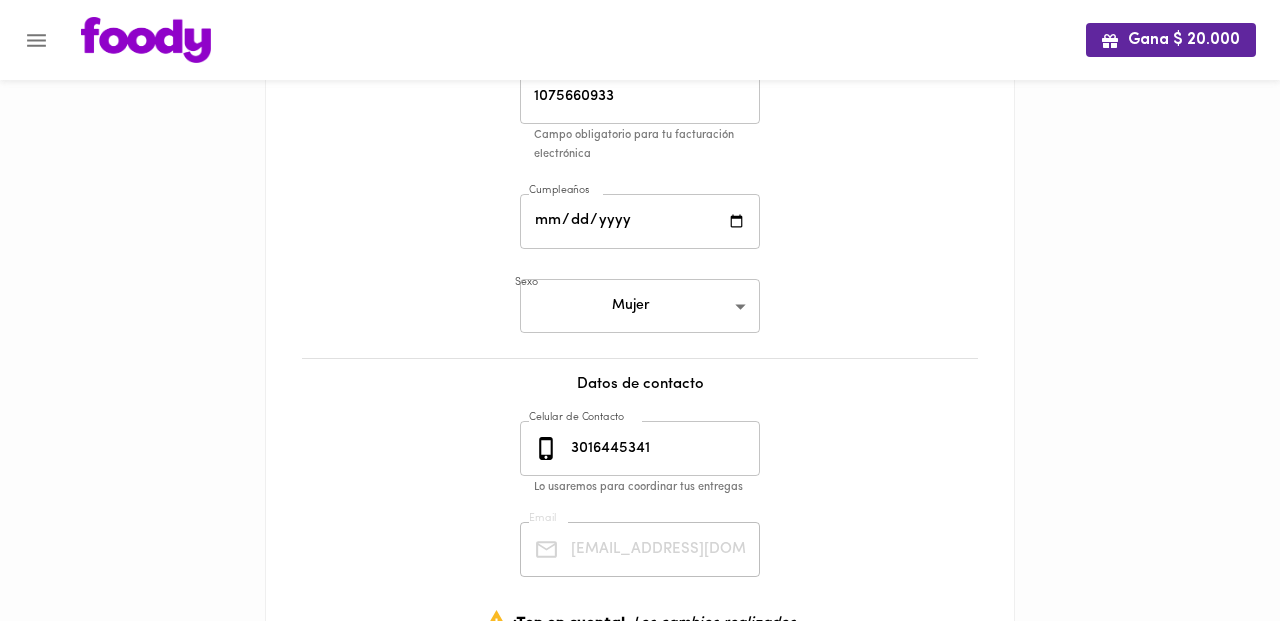 scroll, scrollTop: 0, scrollLeft: 0, axis: both 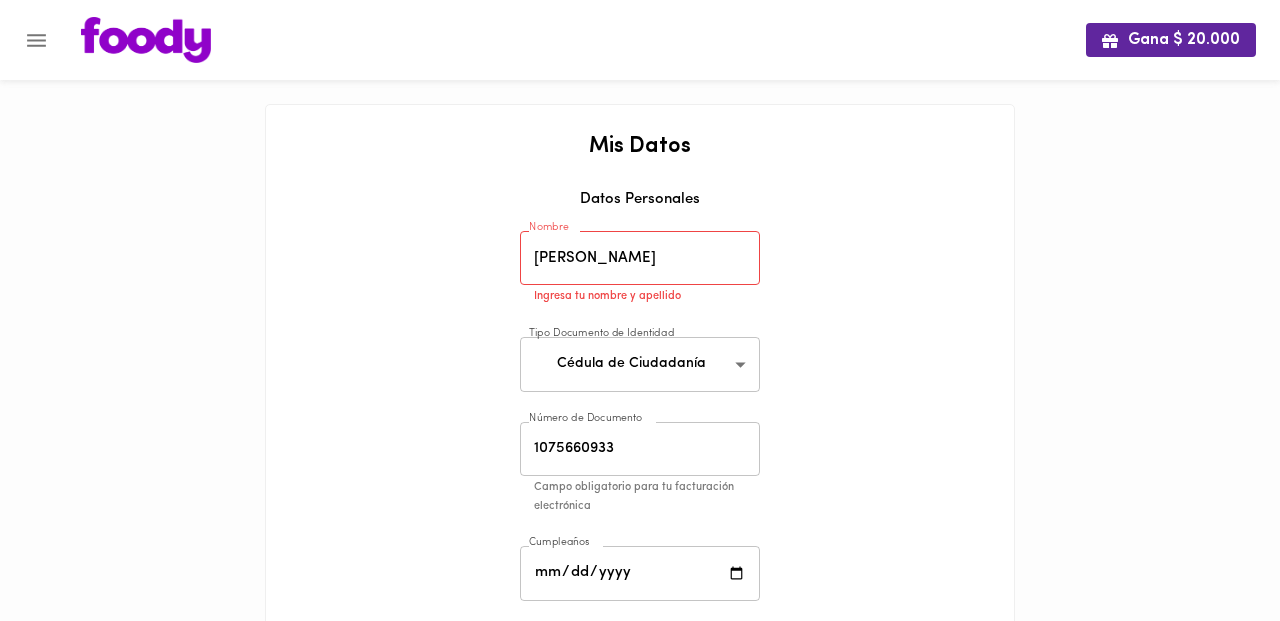 click on "[PERSON_NAME]" at bounding box center (640, 258) 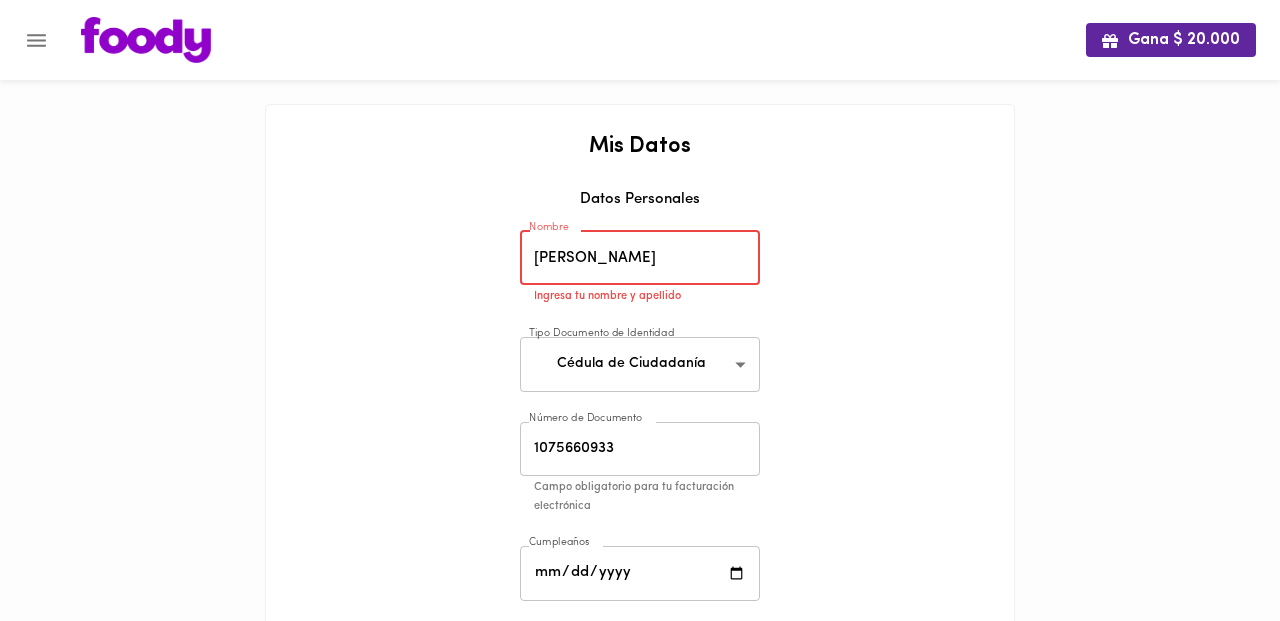 click 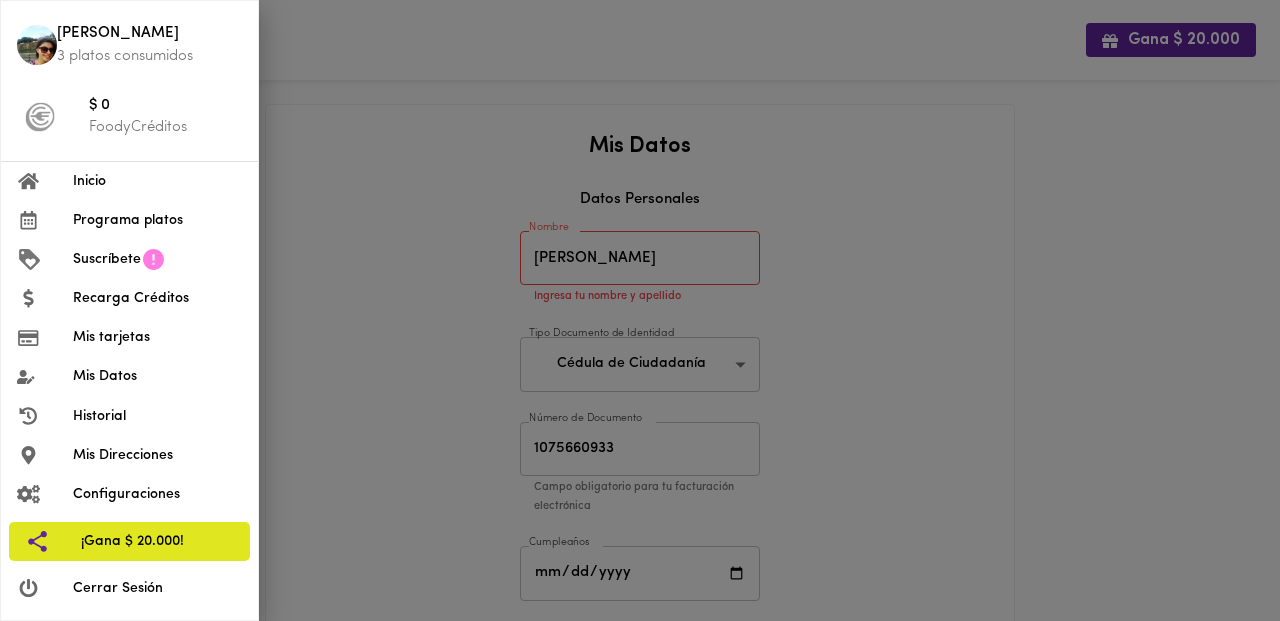 click on "Mis Direcciones" at bounding box center (157, 455) 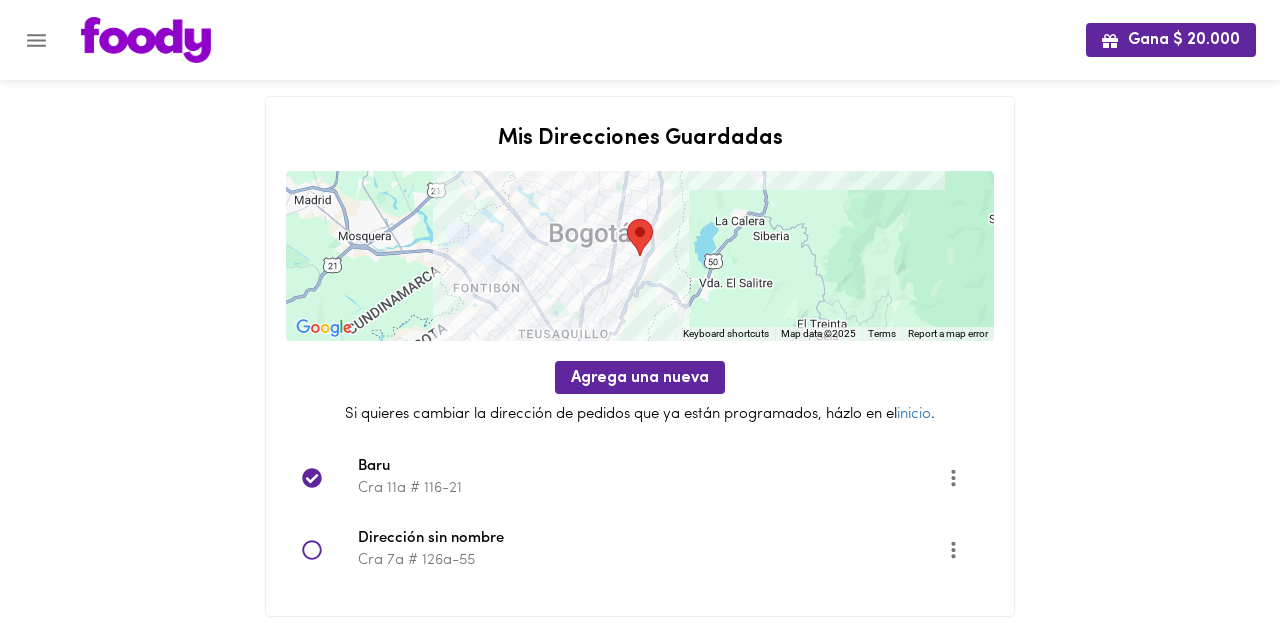 scroll, scrollTop: 46, scrollLeft: 0, axis: vertical 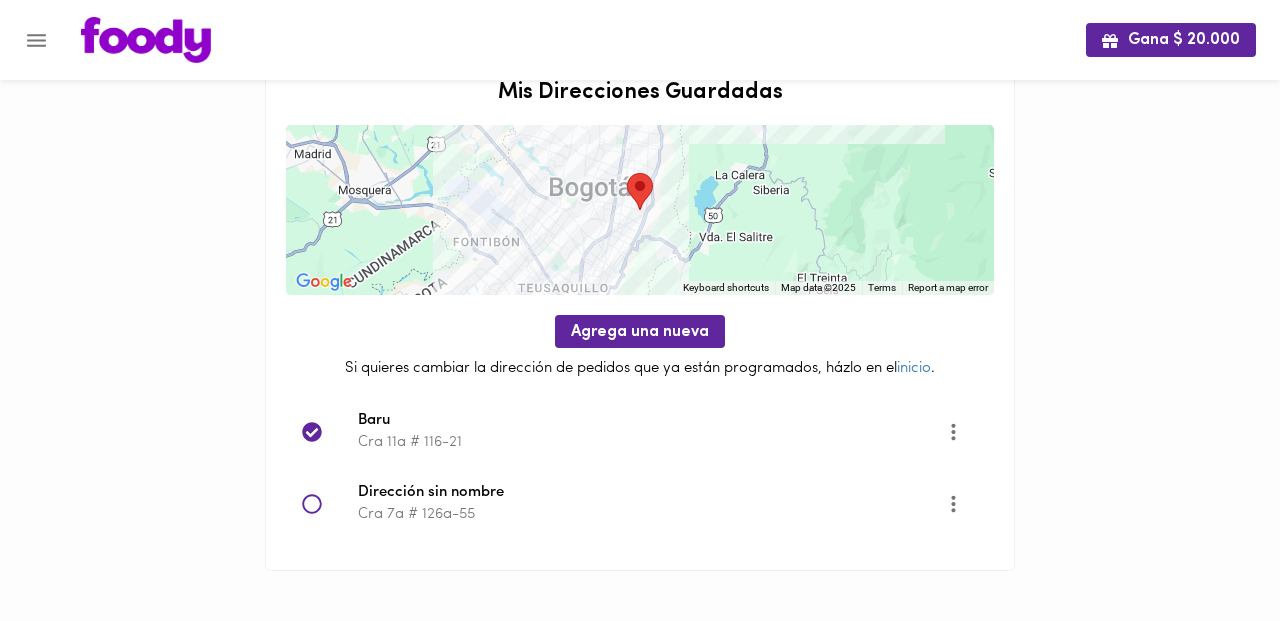 click 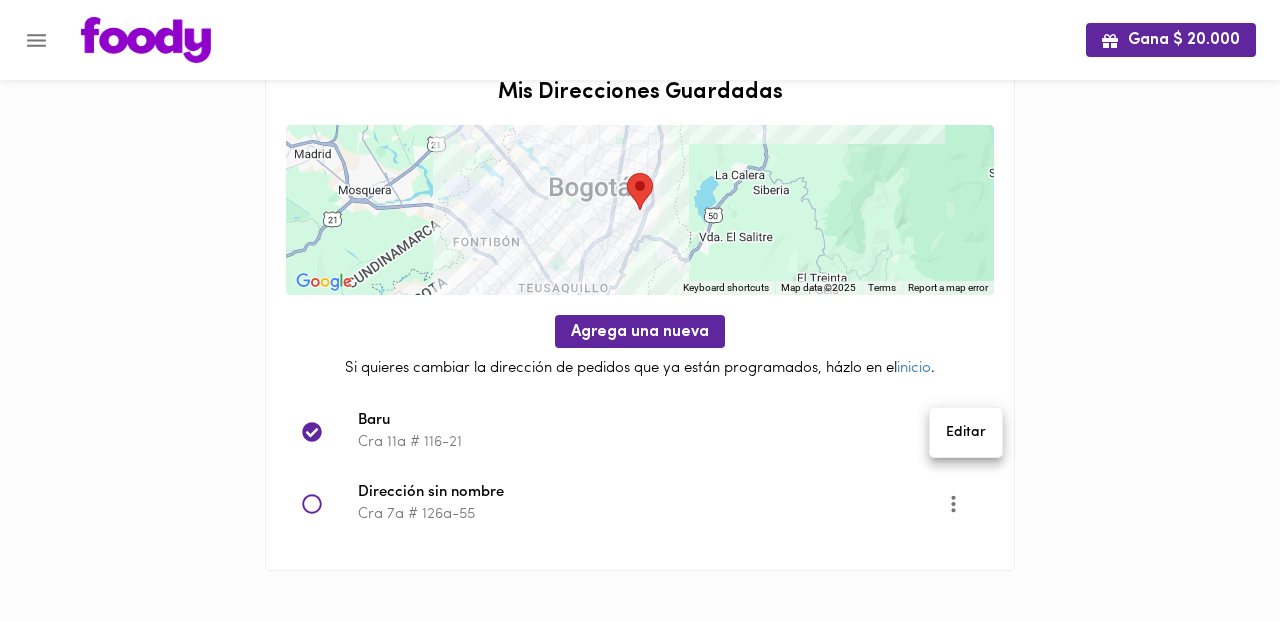 click on "Editar" at bounding box center (966, 432) 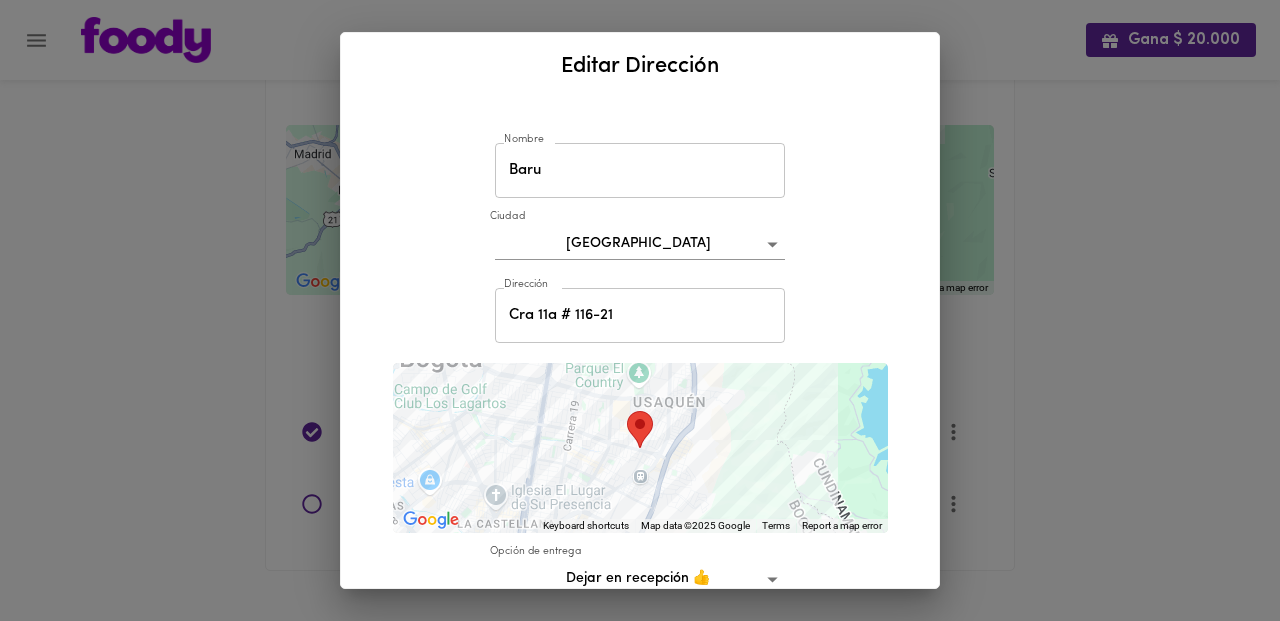 click on "Gana $ 20.000 Mis Direcciones Guardadas ← Move left → Move right ↑ Move up ↓ Move down + Zoom in - Zoom out Home Jump left by 75% End Jump right by 75% Page Up Jump up by 75% Page Down Jump down by 75% To navigate, press the arrow keys. Keyboard shortcuts Map Data Map data ©2025 Map data ©2025 5 km  Click to toggle between metric and imperial units Terms Report a map error Agrega una nueva Si quieres cambiar la dirección de pedidos que ya están programados, házlo en el  inicio . Baru Cra 11a # 116-21 Dirección sin nombre Cra 7a # 126a-55 Guardar Editar Eliminar dirección ¿Estás seguro de eliminar la dirección Cra 11a # 116-21? Cancelar Confirmar Tu dirección fue cambiada, pero... Aceptar Cambiar tu dirección sólo afecta pedidos futuros Si tienes pedidos creados y quieres que lleguen a Cra 11a # 116-21 debes volver a crearlos Entendido Editar Dirección Nombre [GEOGRAPHIC_DATA] bogota Dirección [STREET_ADDRESS] Dirección ← Move left → Move right ↑ Move up +" at bounding box center [640, 287] 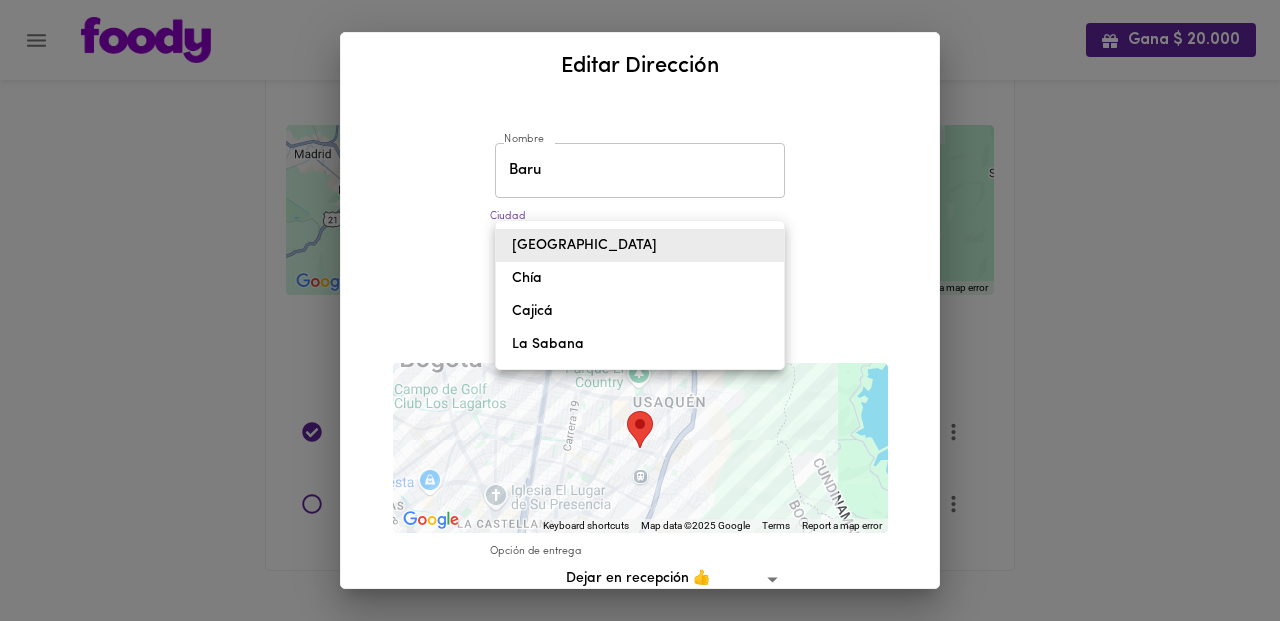 click on "Chía" at bounding box center (640, 278) 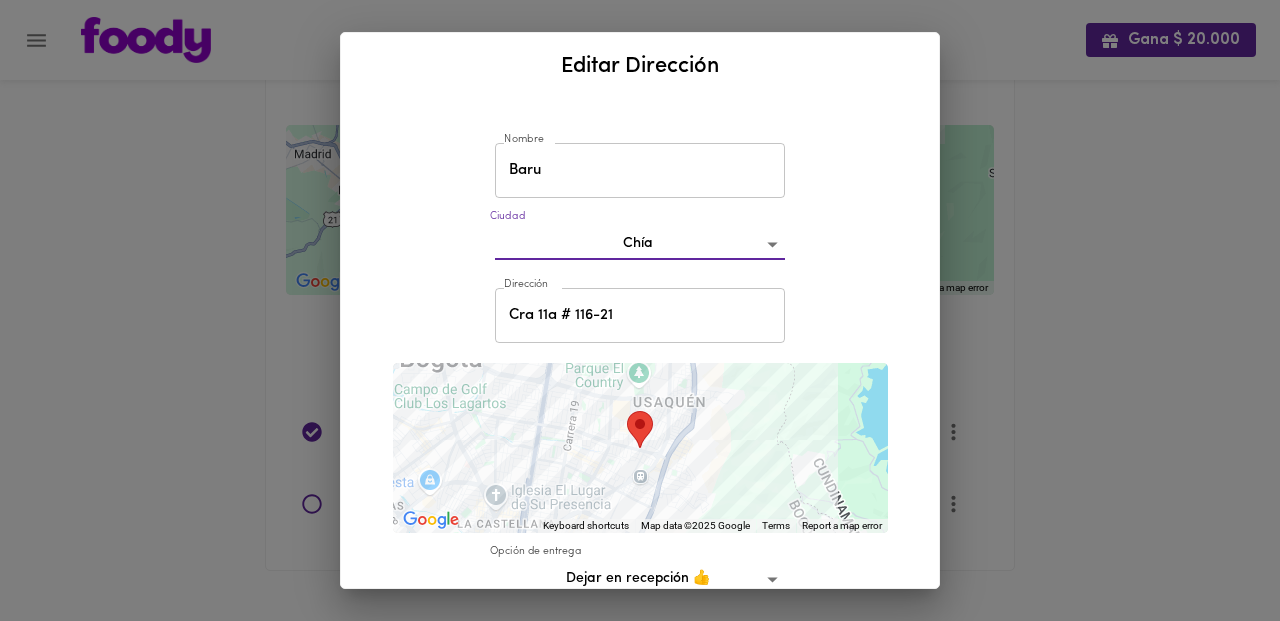 click on "Baru" at bounding box center [640, 170] 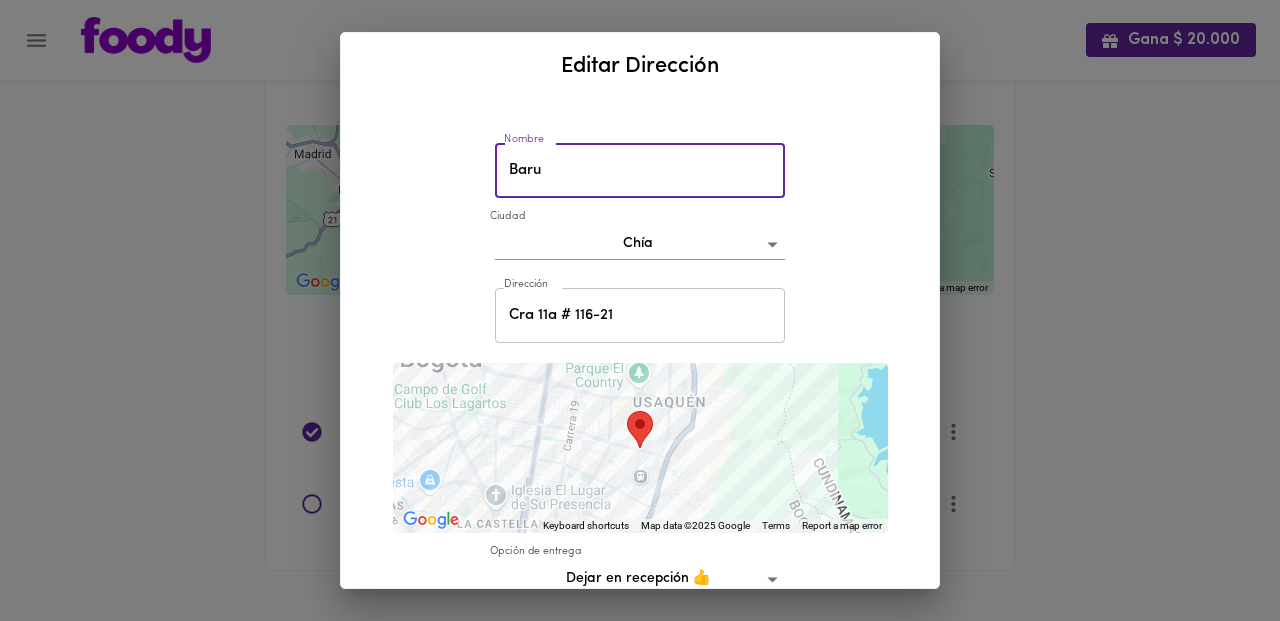 click on "Baru" at bounding box center (640, 170) 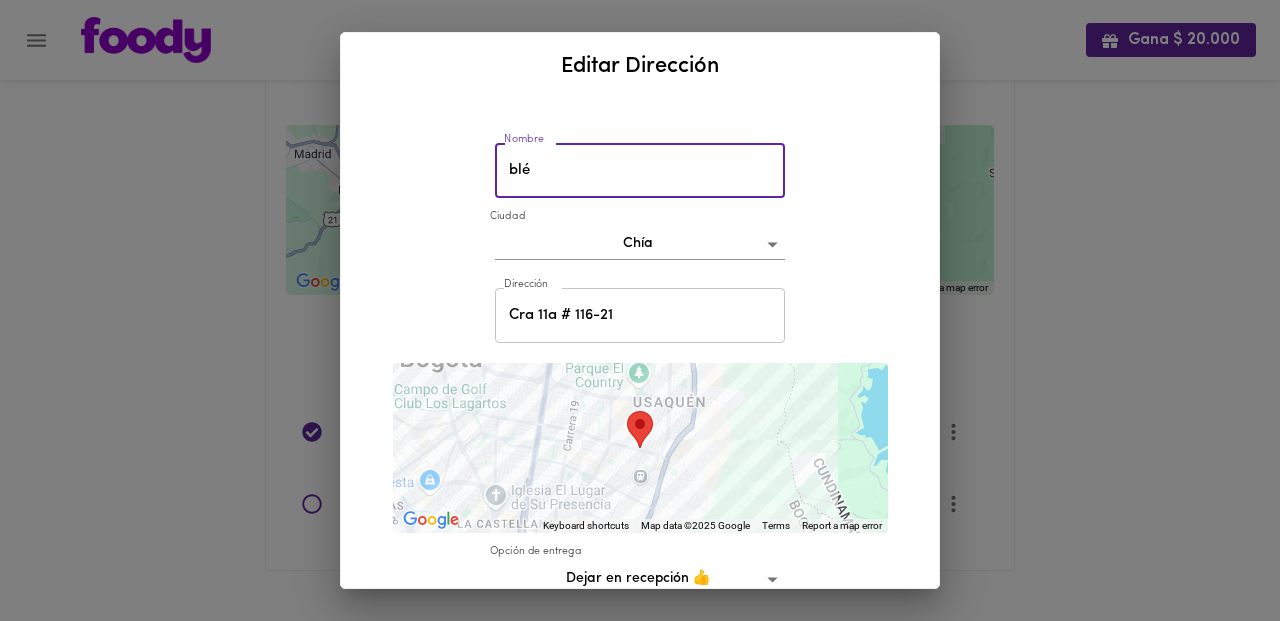 type on "blé" 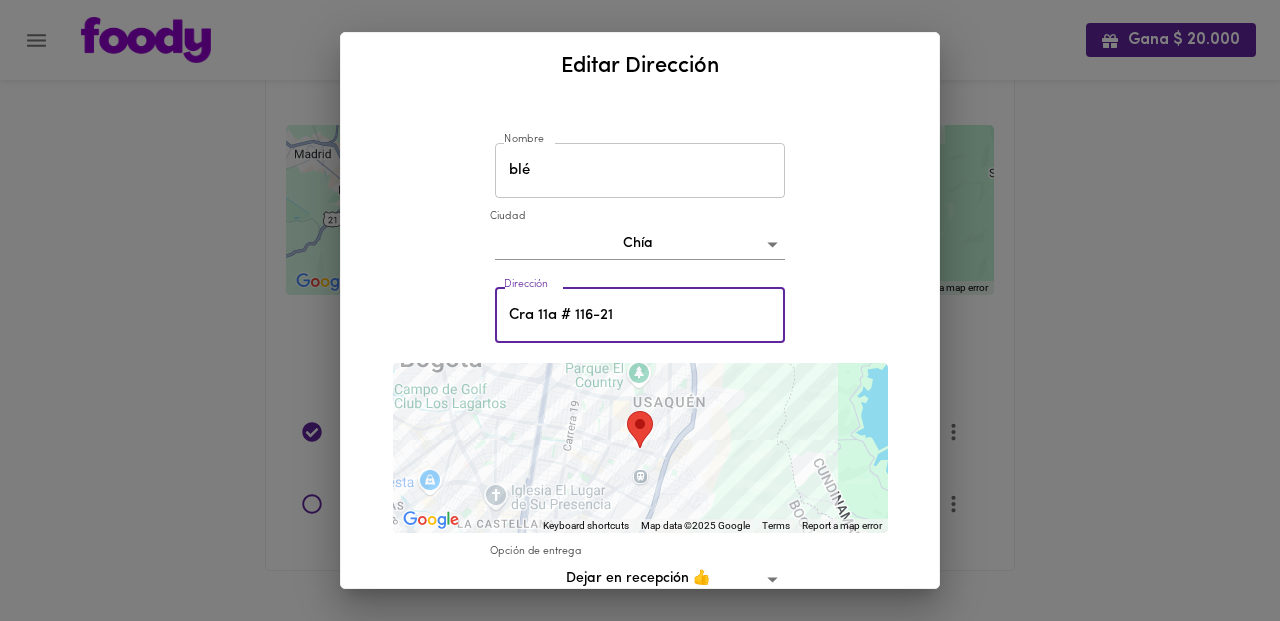 click on "Cra 11a # 116-21" at bounding box center [640, 315] 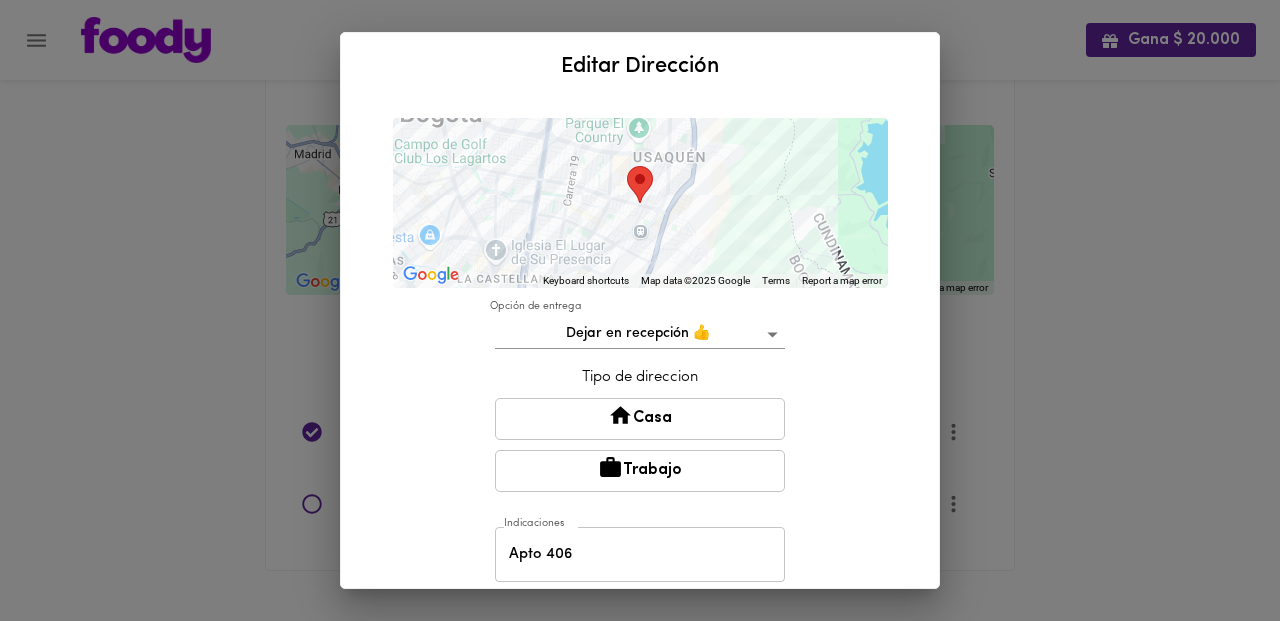 scroll, scrollTop: 250, scrollLeft: 0, axis: vertical 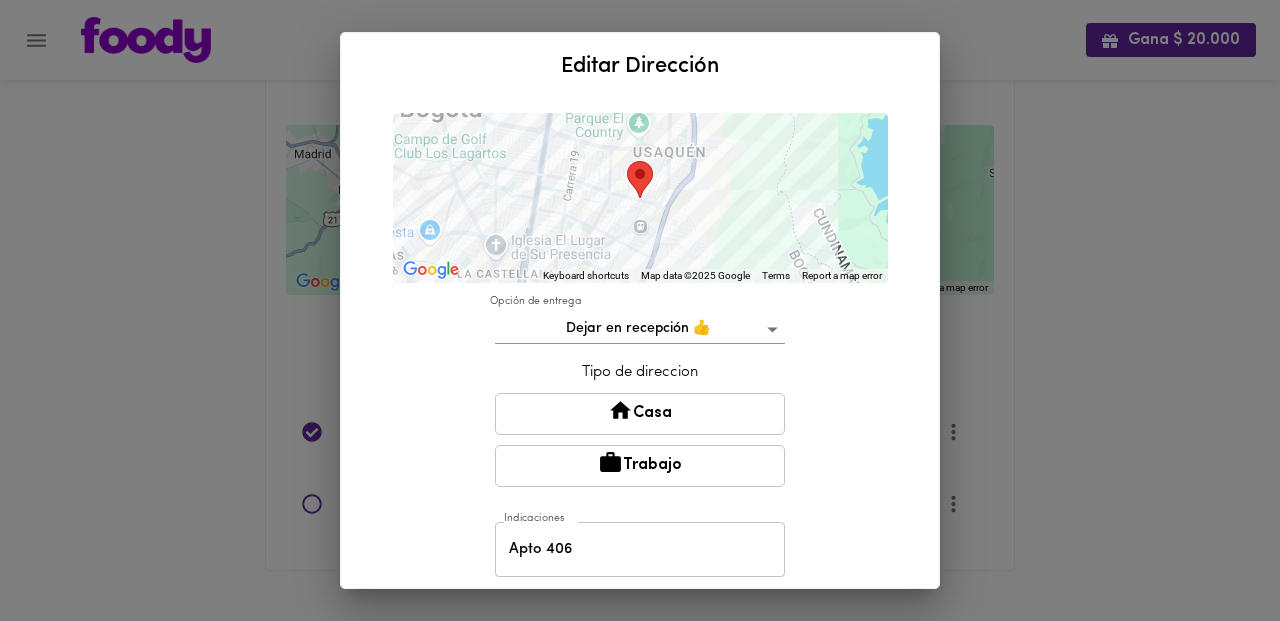 type on "Cra 2e # 33-79" 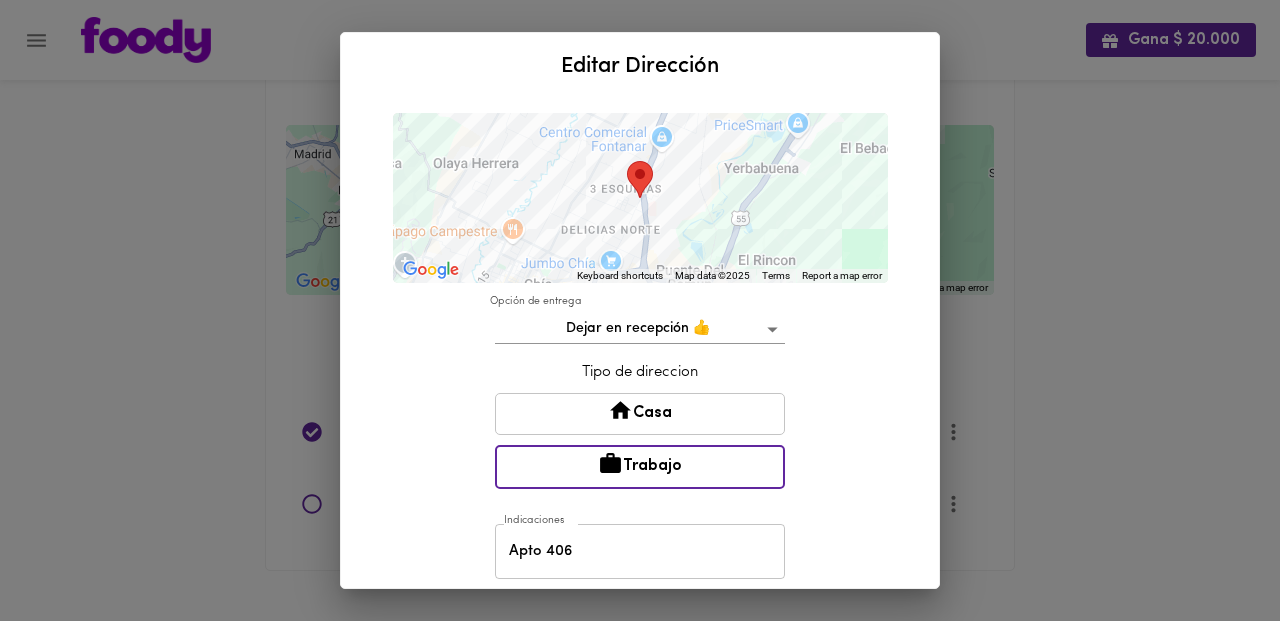click on "Apto 406" at bounding box center [640, 551] 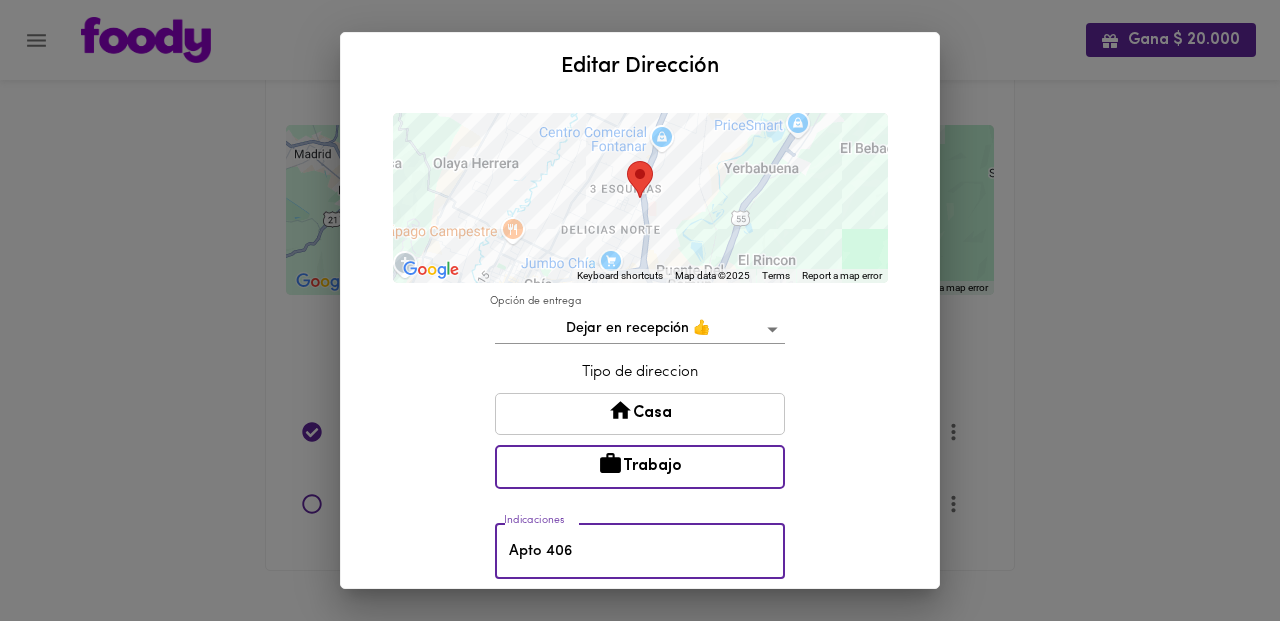 click on "Apto 406" at bounding box center (640, 551) 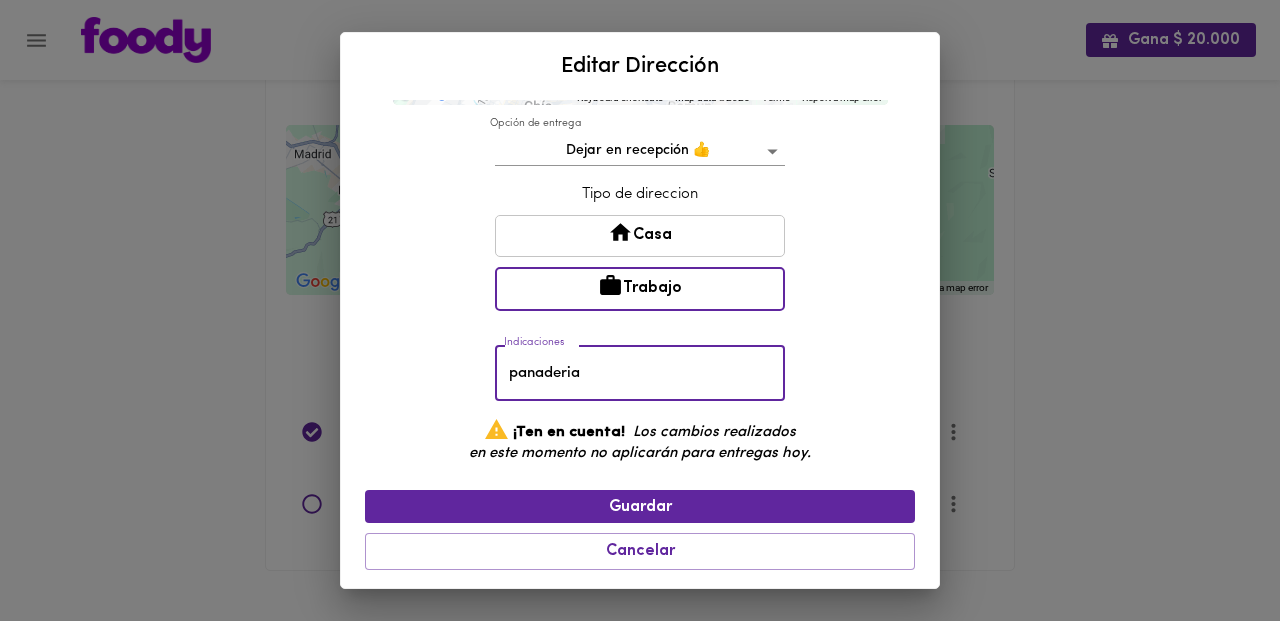 scroll, scrollTop: 427, scrollLeft: 0, axis: vertical 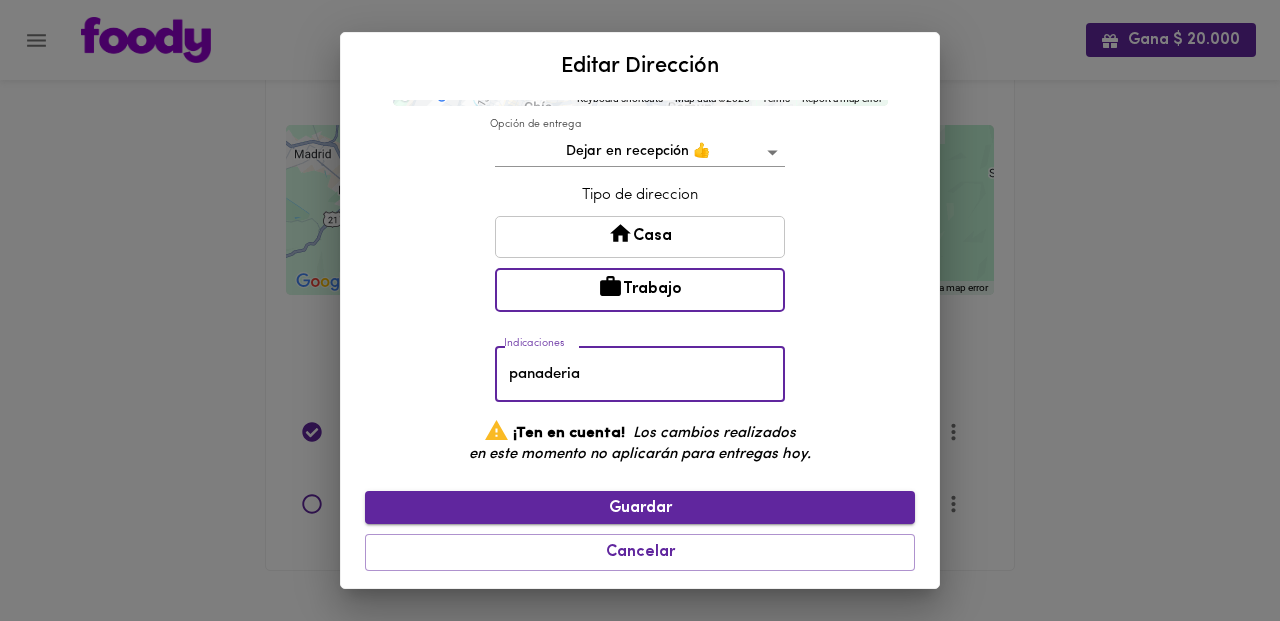 type on "panaderia" 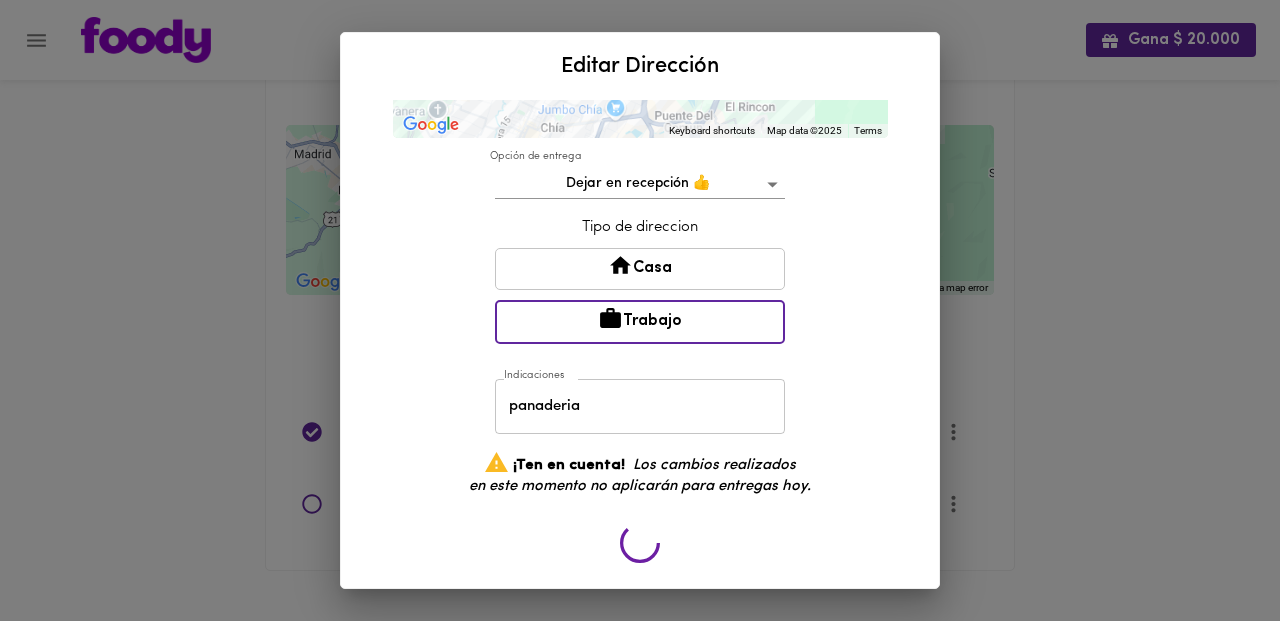 type on "Baru" 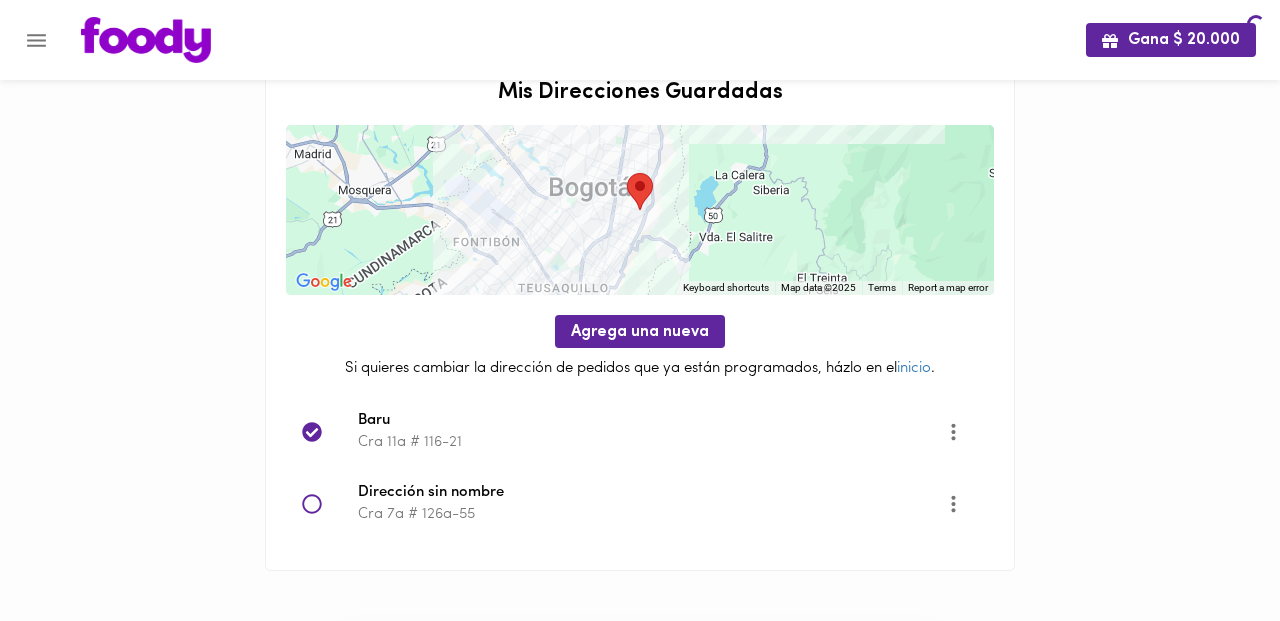 scroll, scrollTop: 359, scrollLeft: 0, axis: vertical 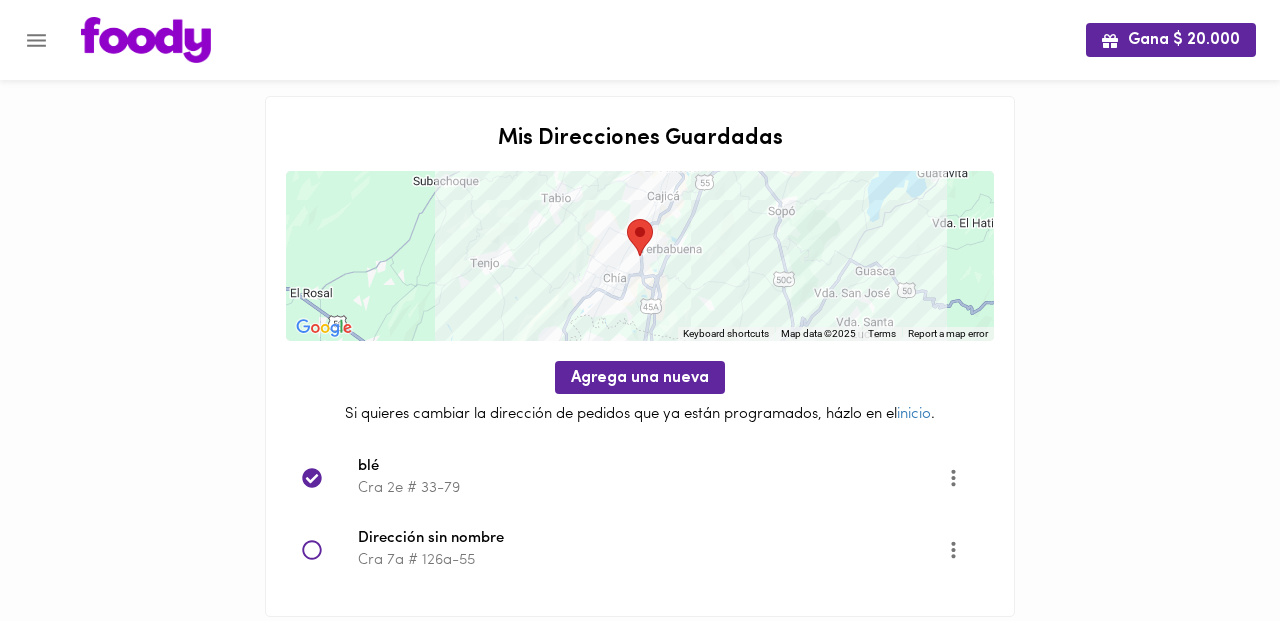 click 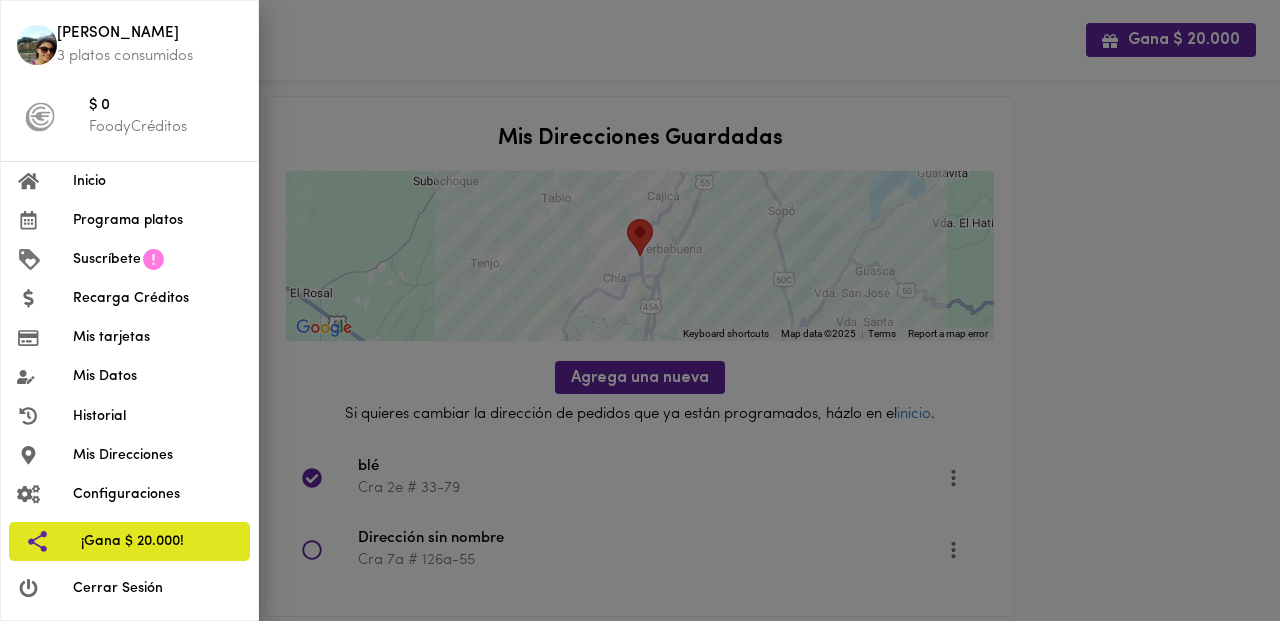 click on "Inicio" at bounding box center (157, 181) 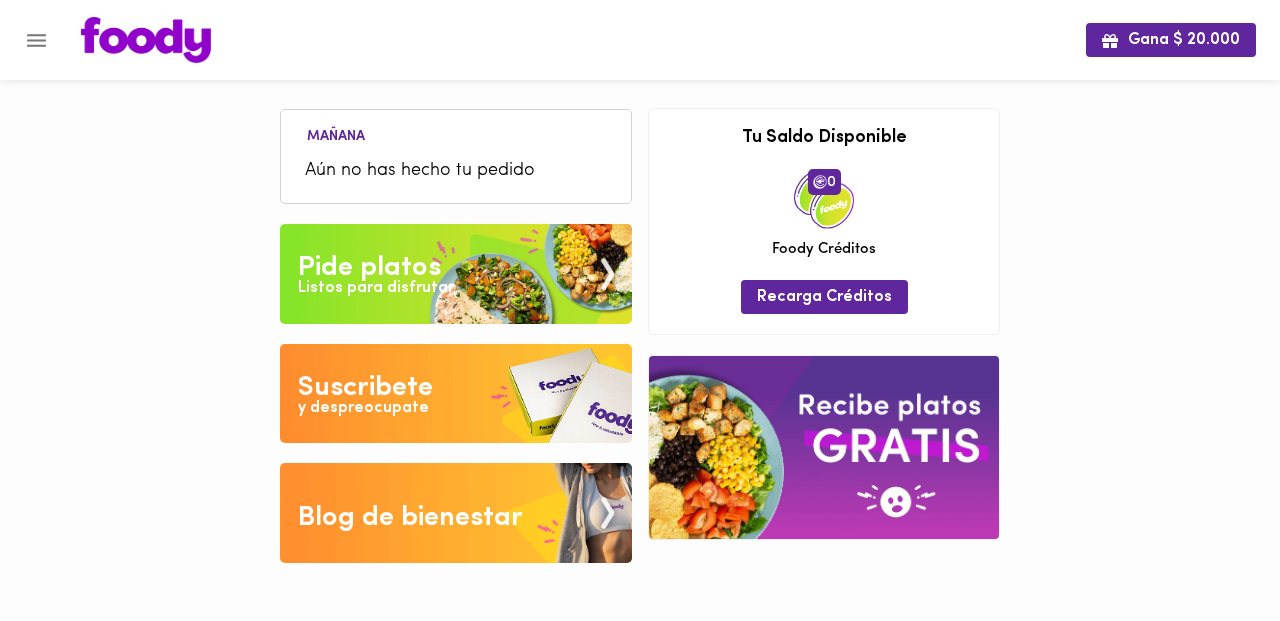 click on "Listos para disfrutar" at bounding box center [376, 288] 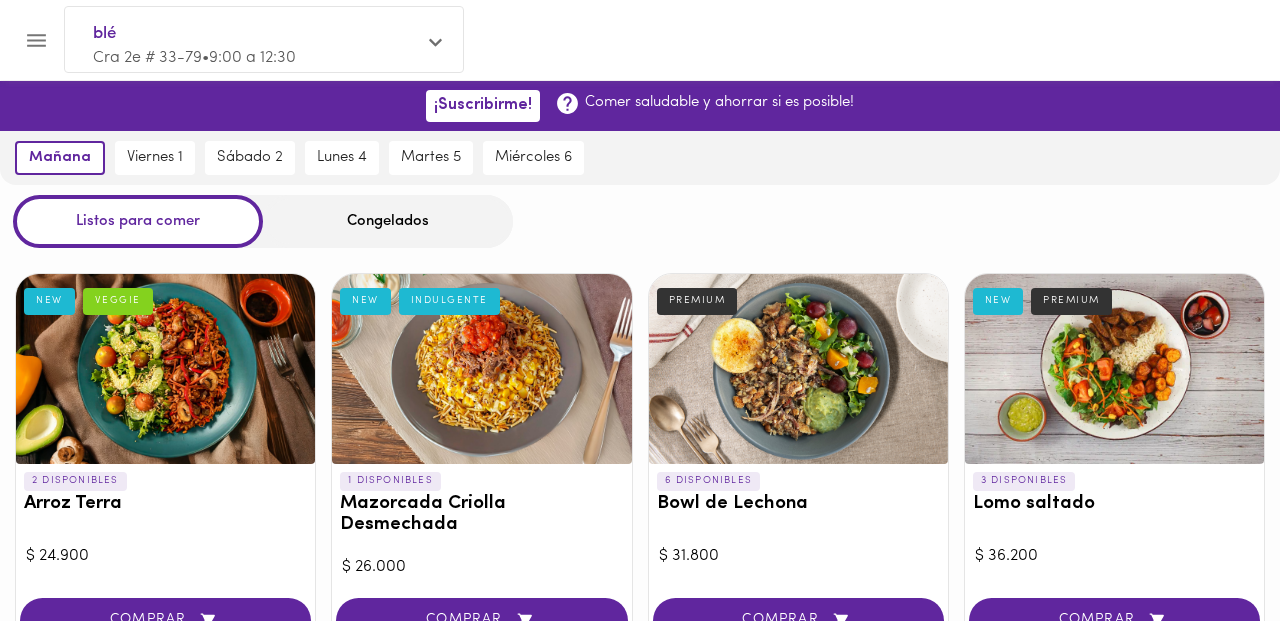 click on "Congelados" at bounding box center [388, 221] 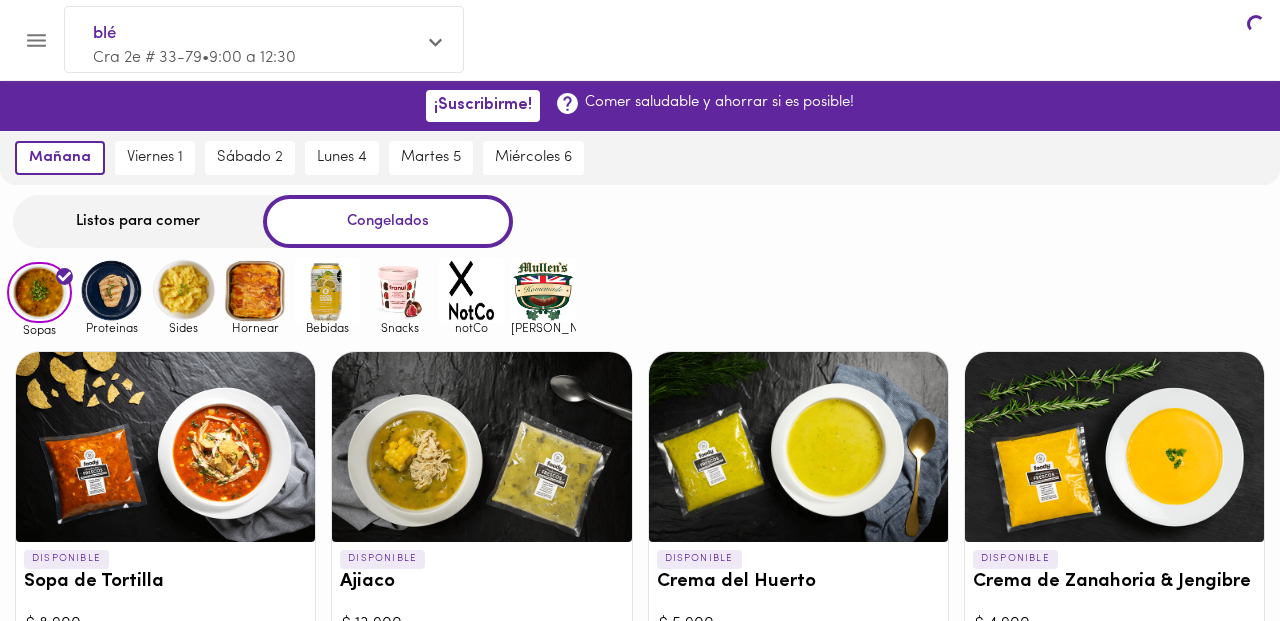 click on "Congelados" at bounding box center [388, 221] 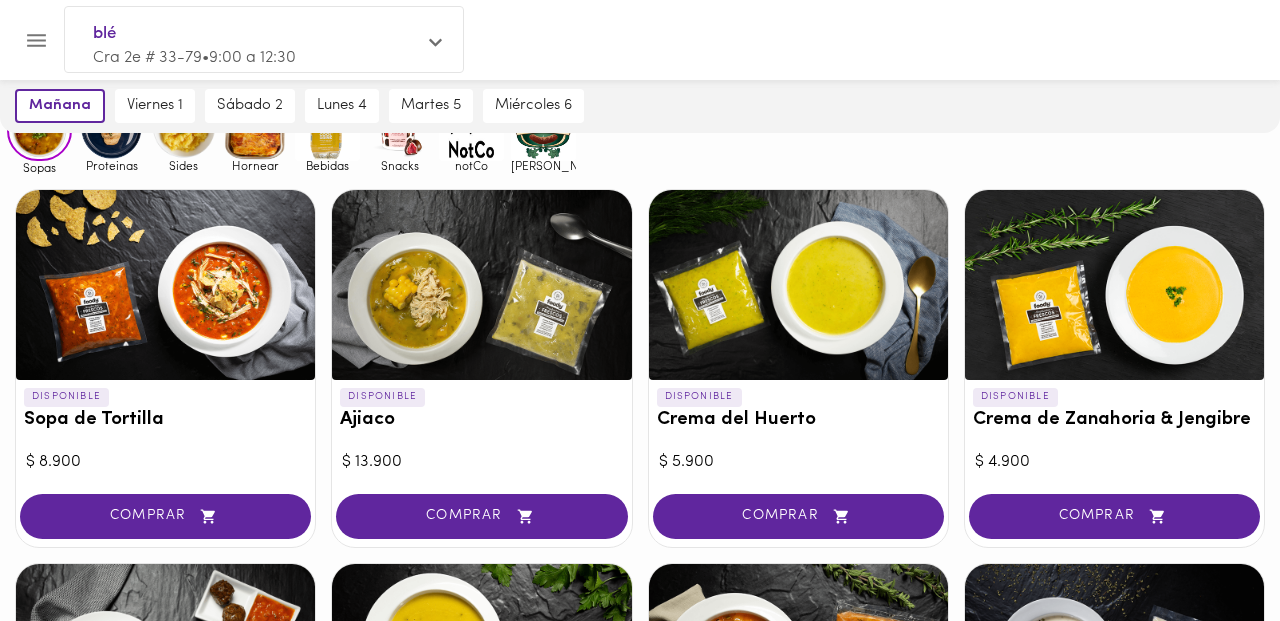 scroll, scrollTop: 168, scrollLeft: 0, axis: vertical 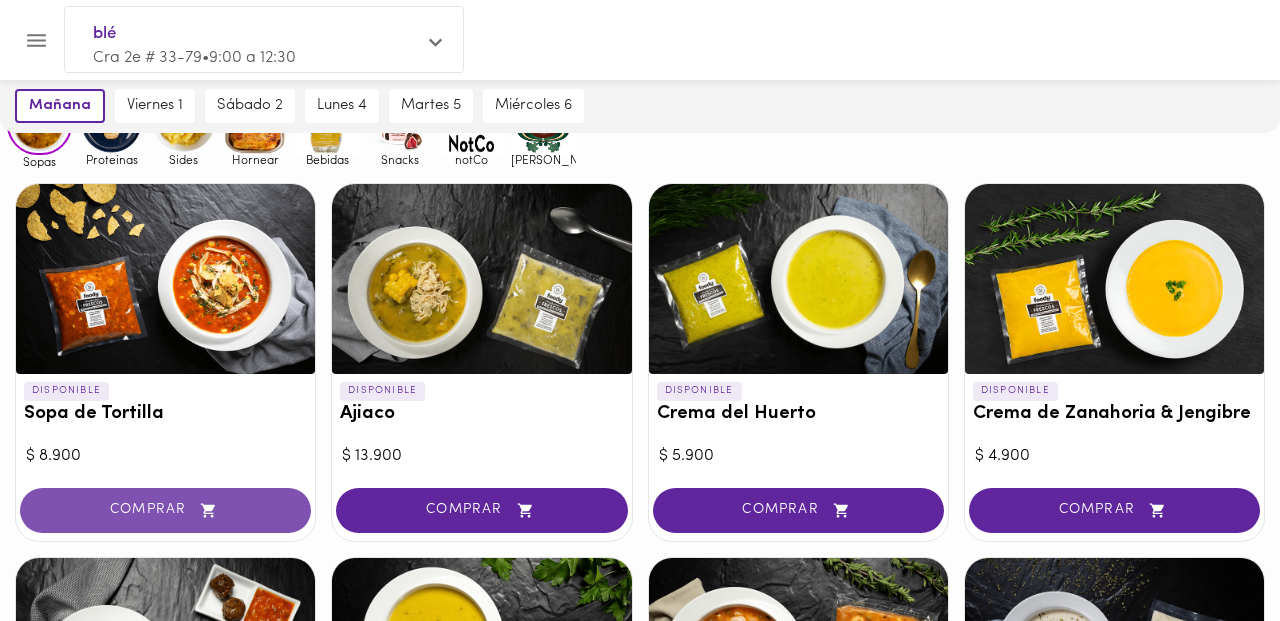 click on "COMPRAR" at bounding box center [165, 510] 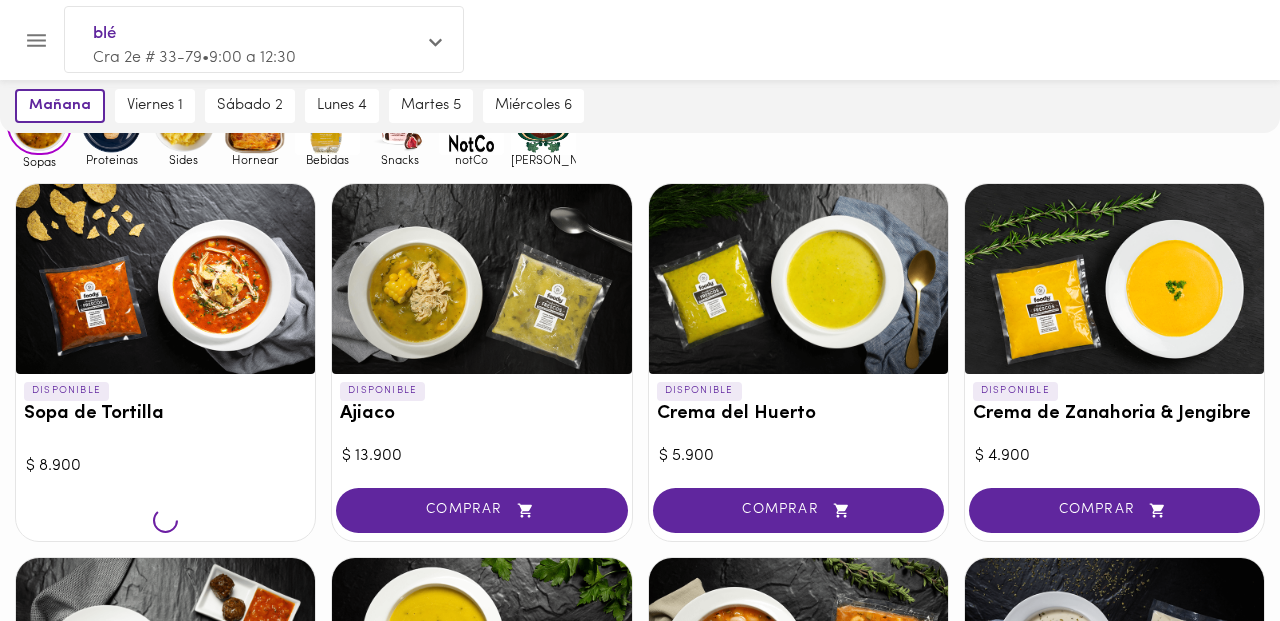scroll, scrollTop: 169, scrollLeft: 0, axis: vertical 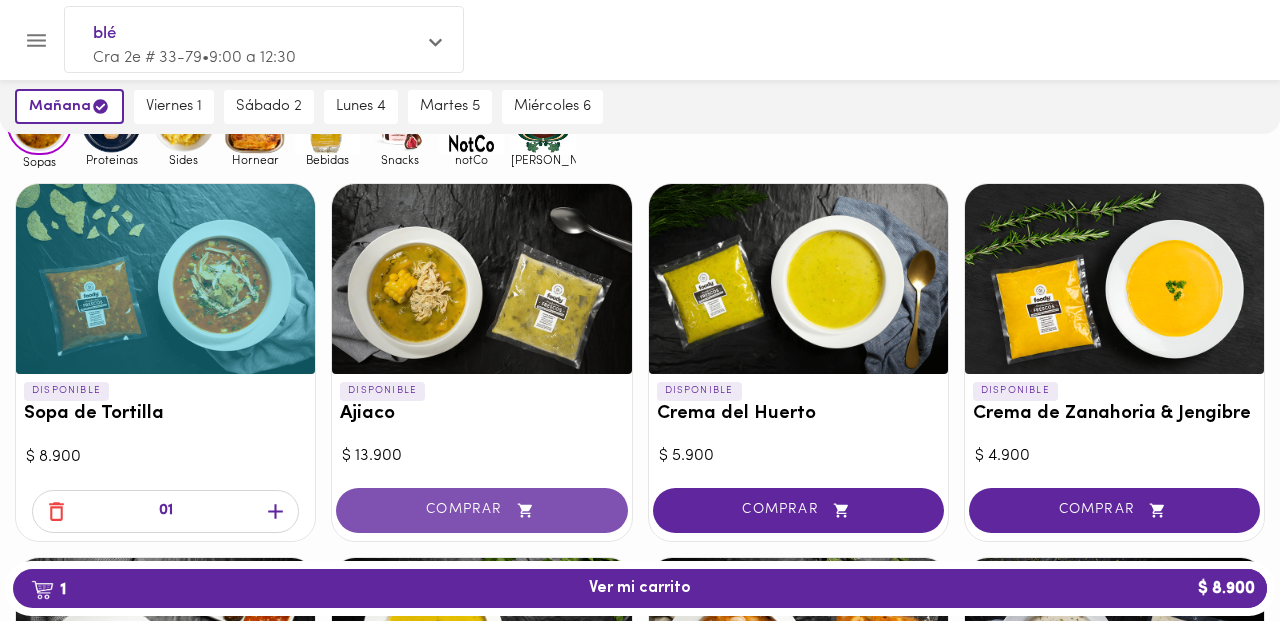 click on "COMPRAR" at bounding box center [481, 510] 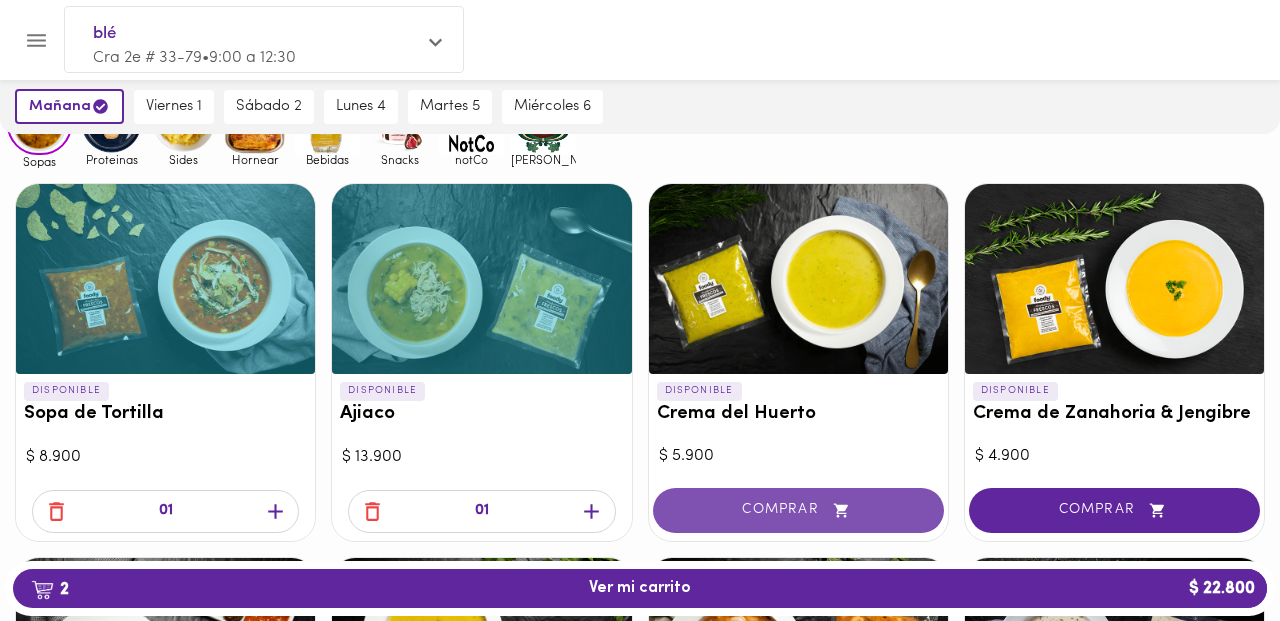click on "COMPRAR" at bounding box center (798, 510) 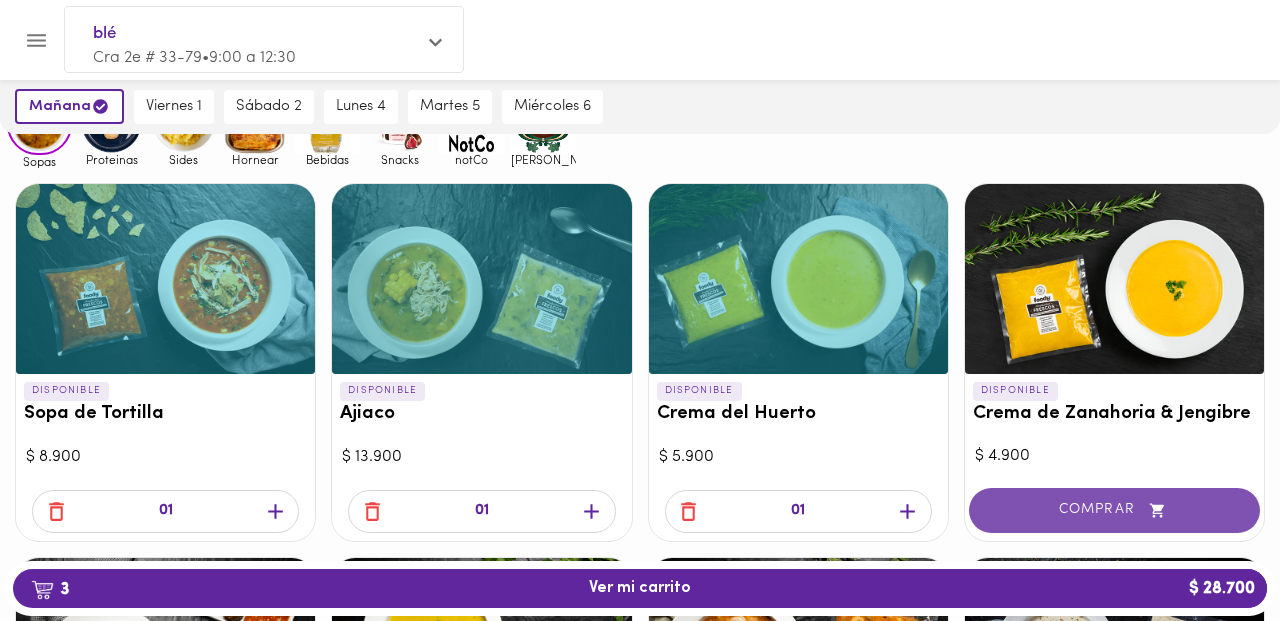 click on "COMPRAR" at bounding box center (1114, 510) 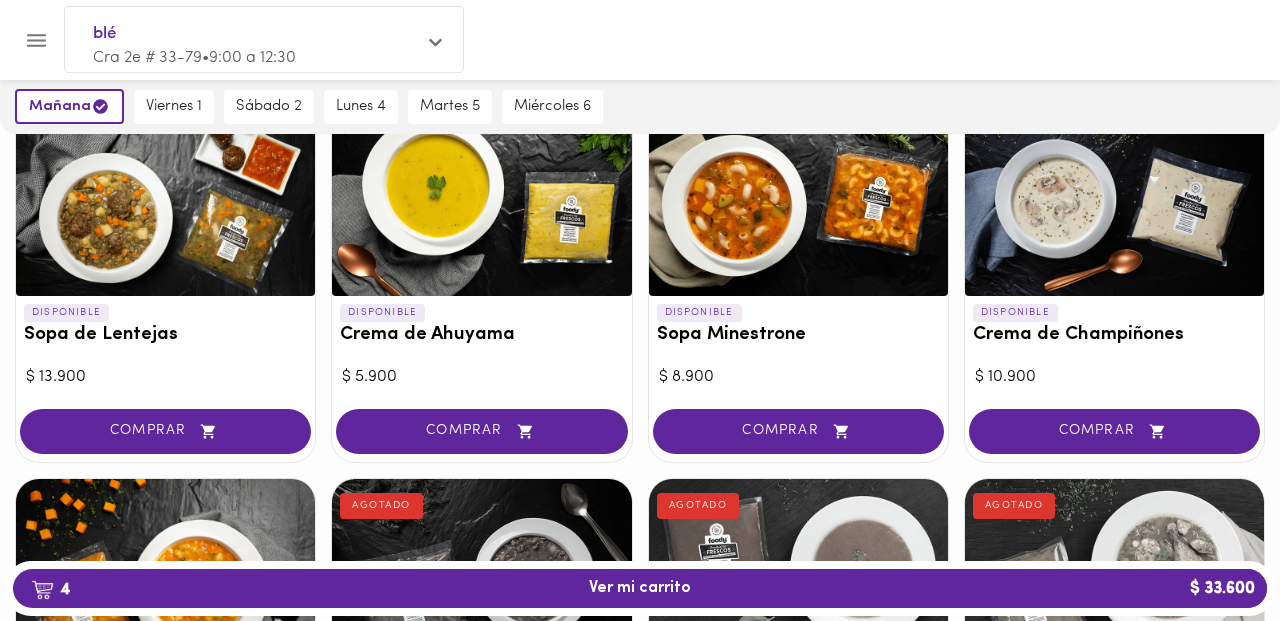 scroll, scrollTop: 627, scrollLeft: 0, axis: vertical 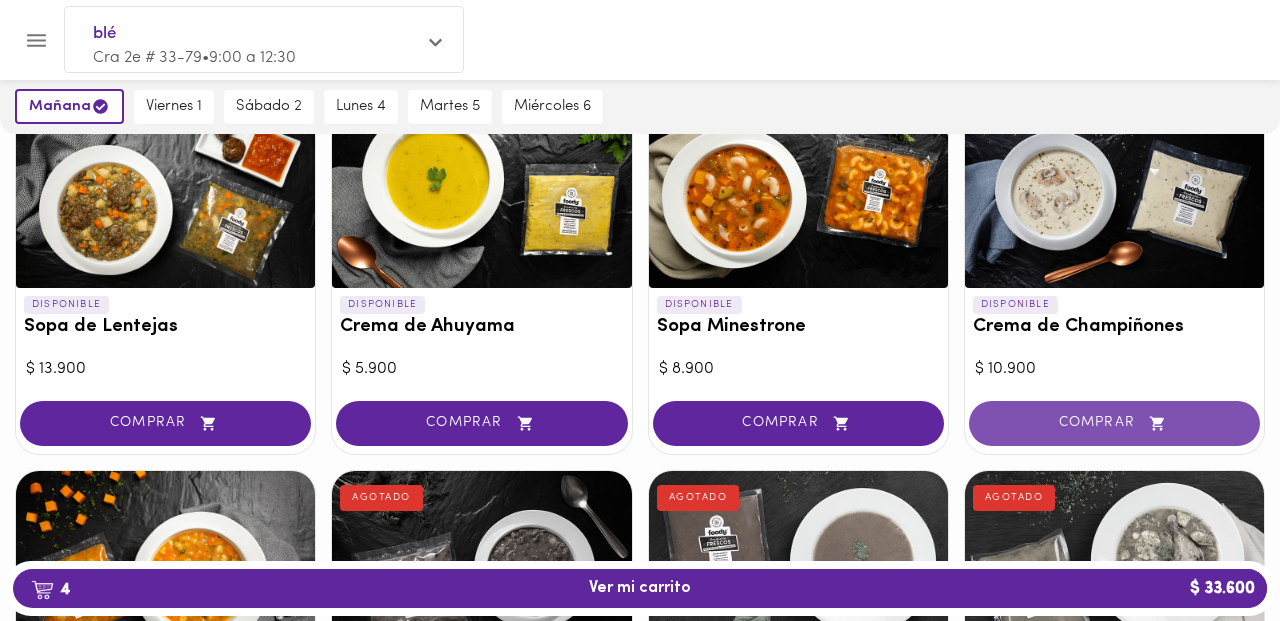 click on "COMPRAR" at bounding box center (1114, 423) 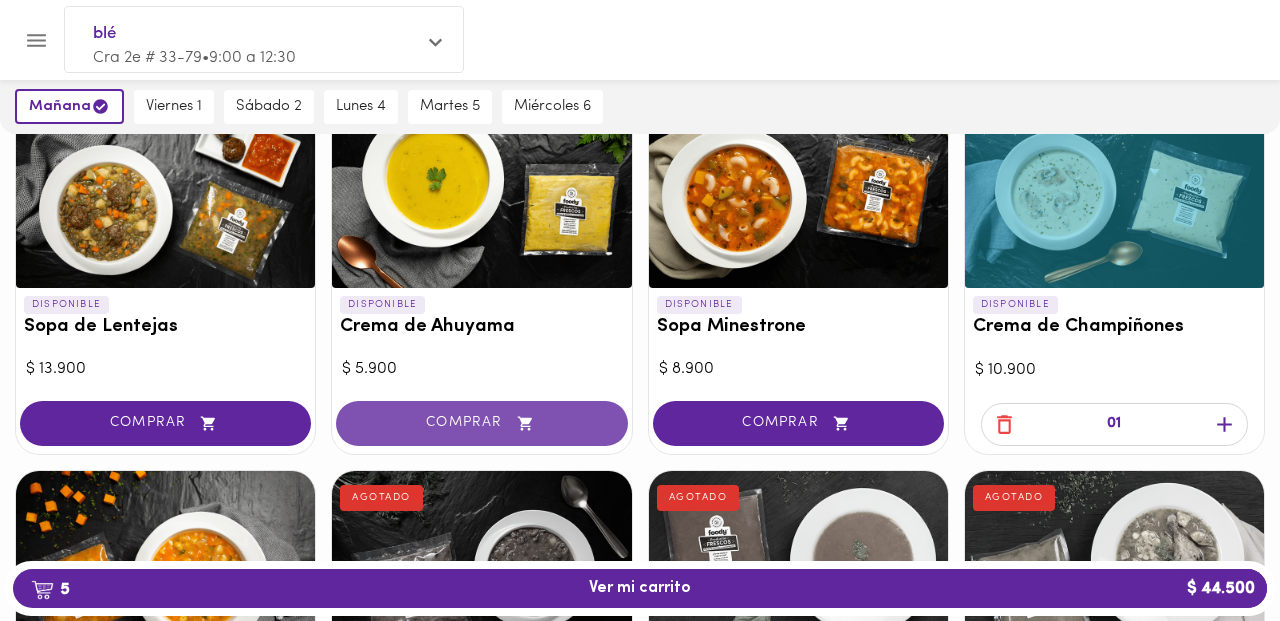 click on "COMPRAR" at bounding box center (481, 423) 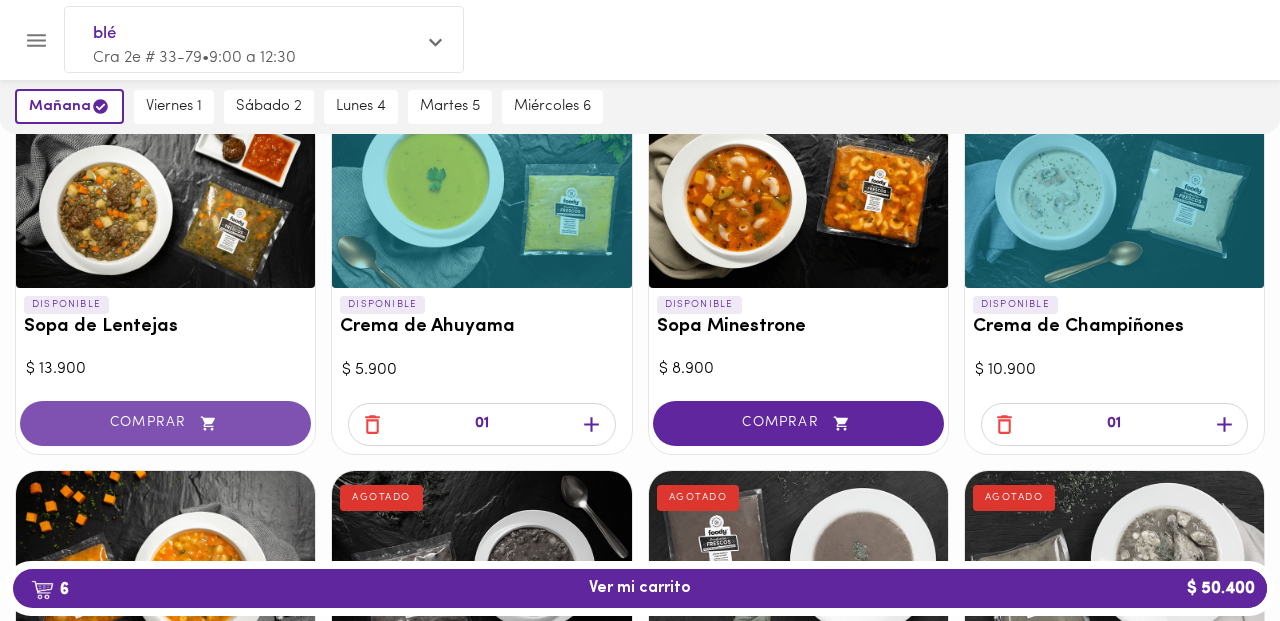 click on "COMPRAR" at bounding box center (165, 423) 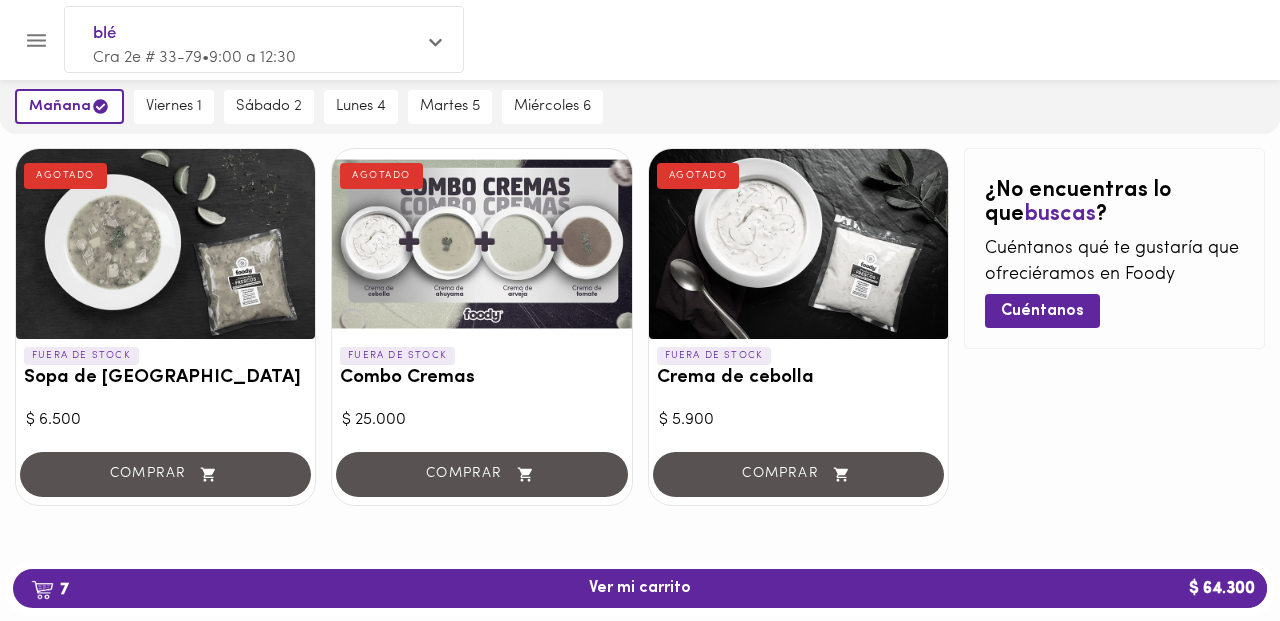 scroll, scrollTop: 0, scrollLeft: 0, axis: both 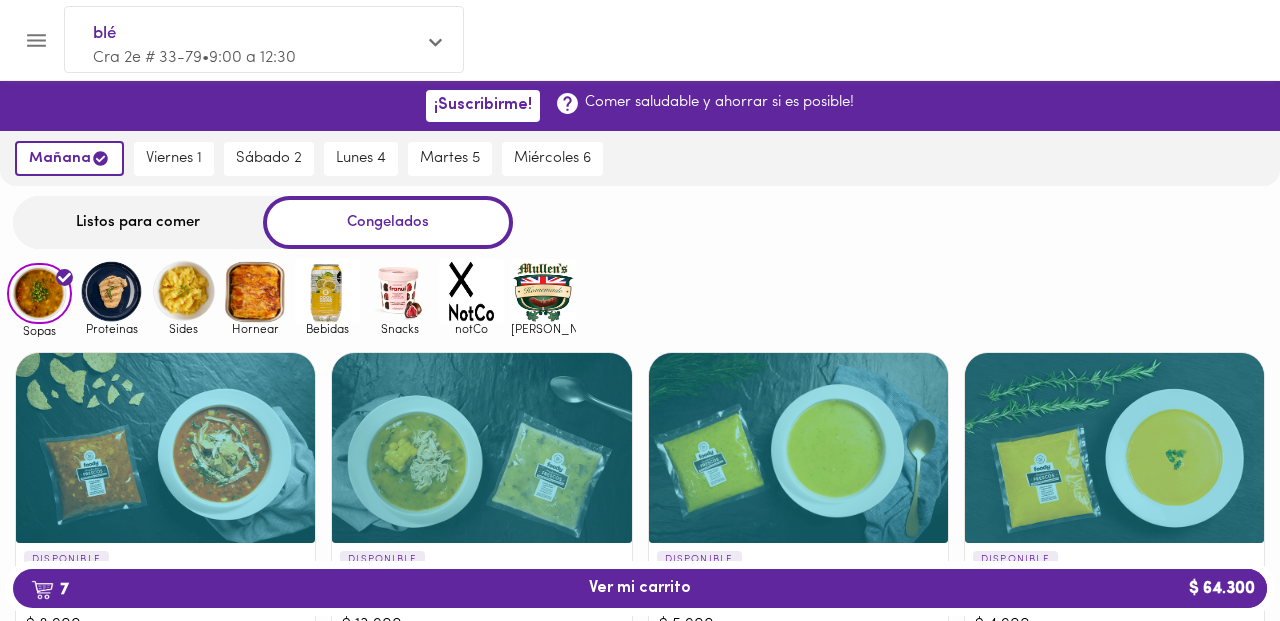 click at bounding box center (111, 291) 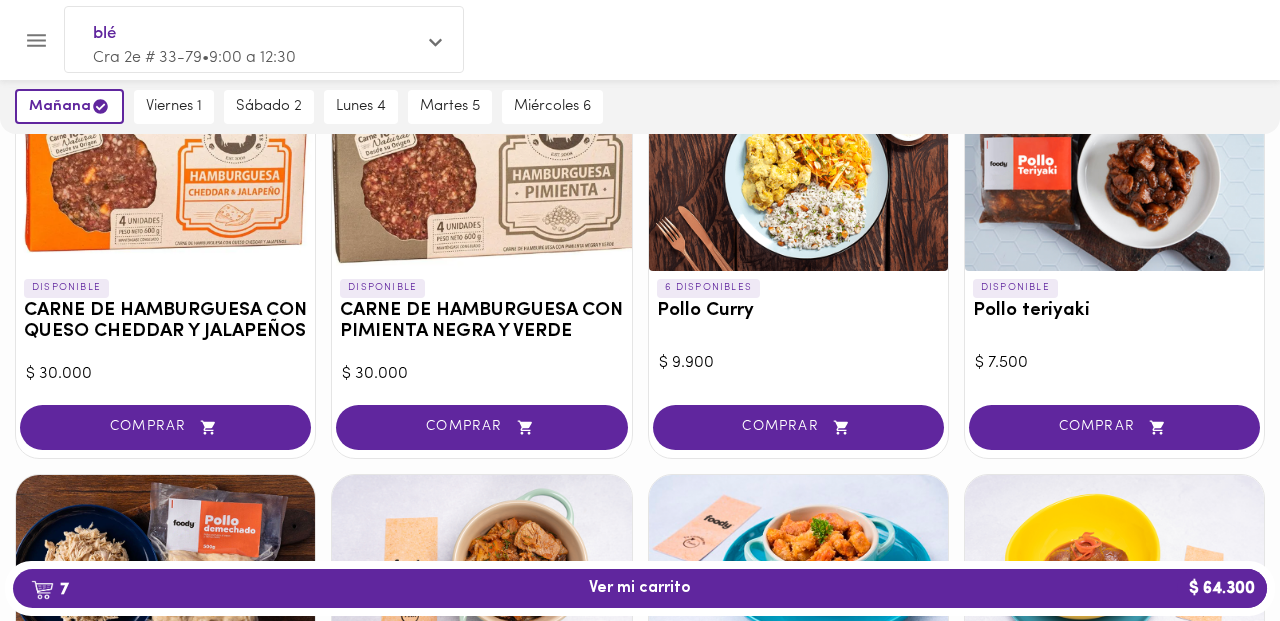 scroll, scrollTop: 241, scrollLeft: 0, axis: vertical 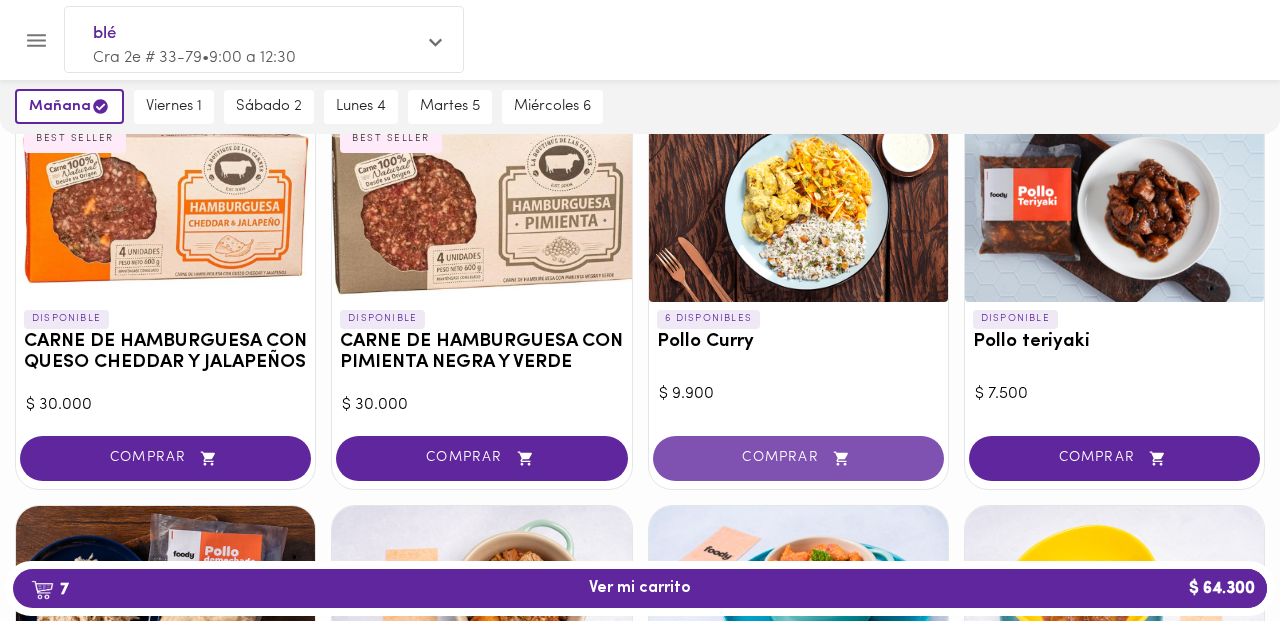 click on "COMPRAR" at bounding box center [798, 458] 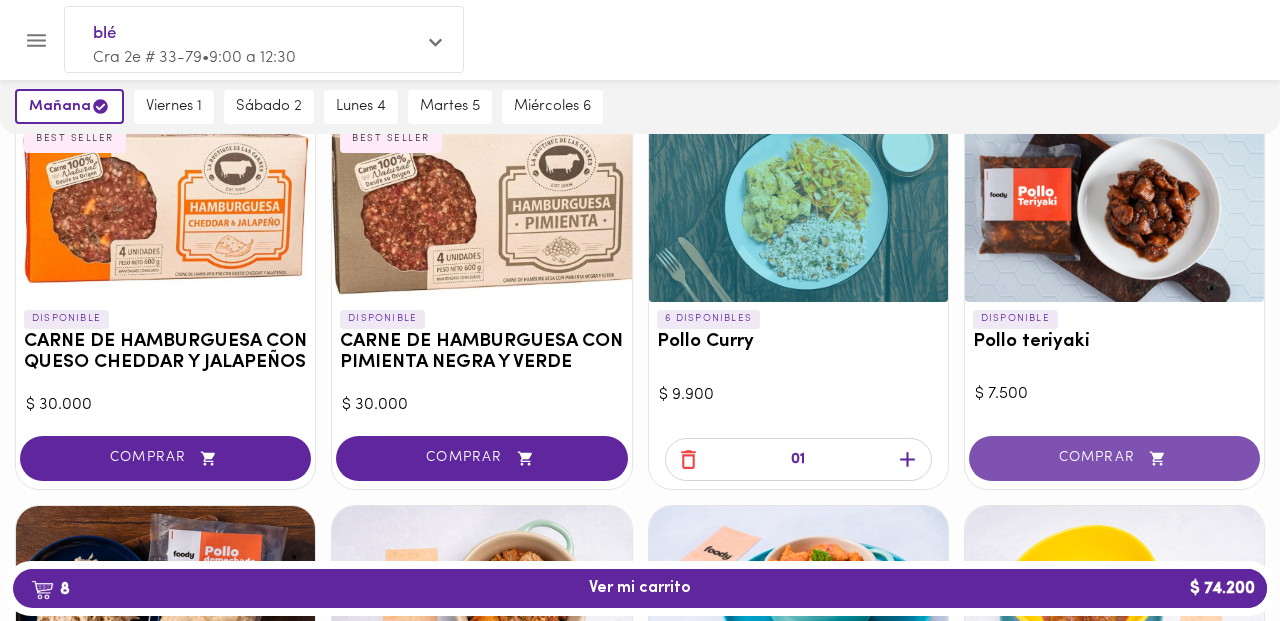 click on "COMPRAR" at bounding box center [1114, 458] 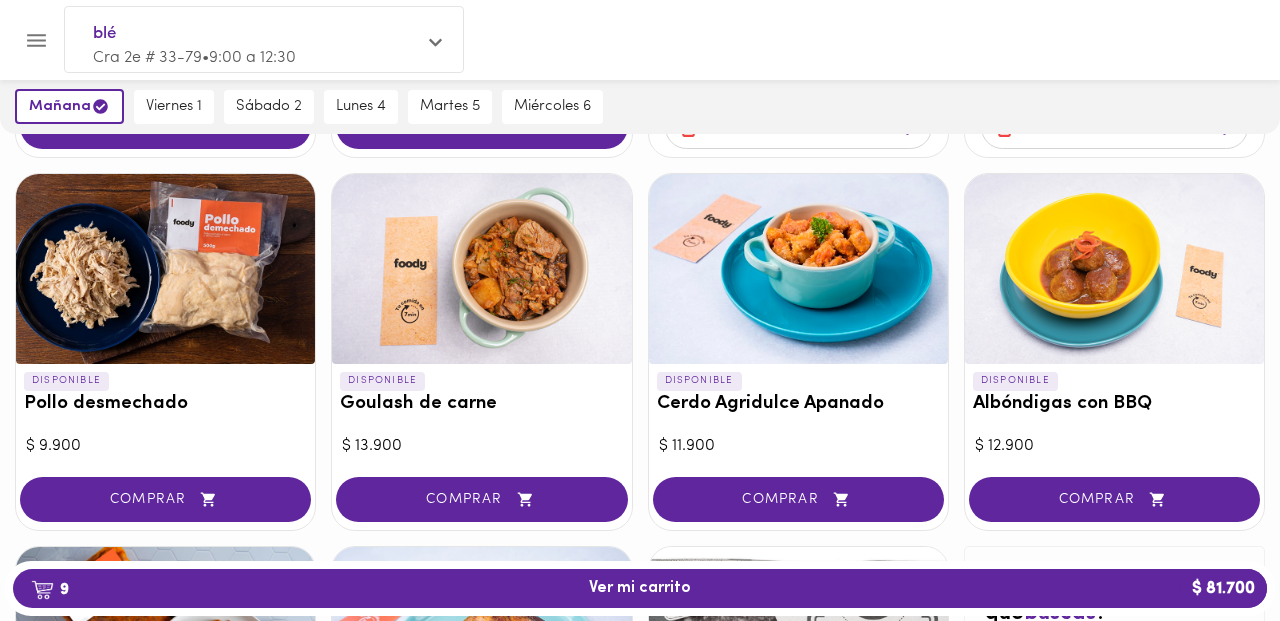 scroll, scrollTop: 575, scrollLeft: 0, axis: vertical 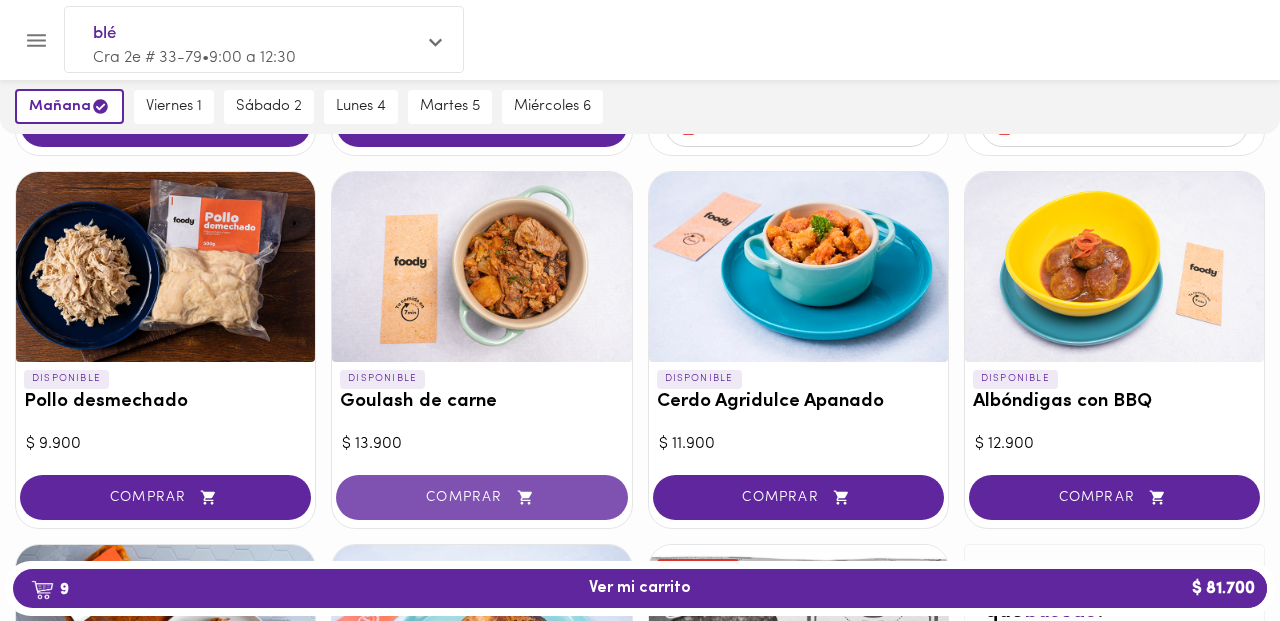 click on "COMPRAR" at bounding box center [481, 497] 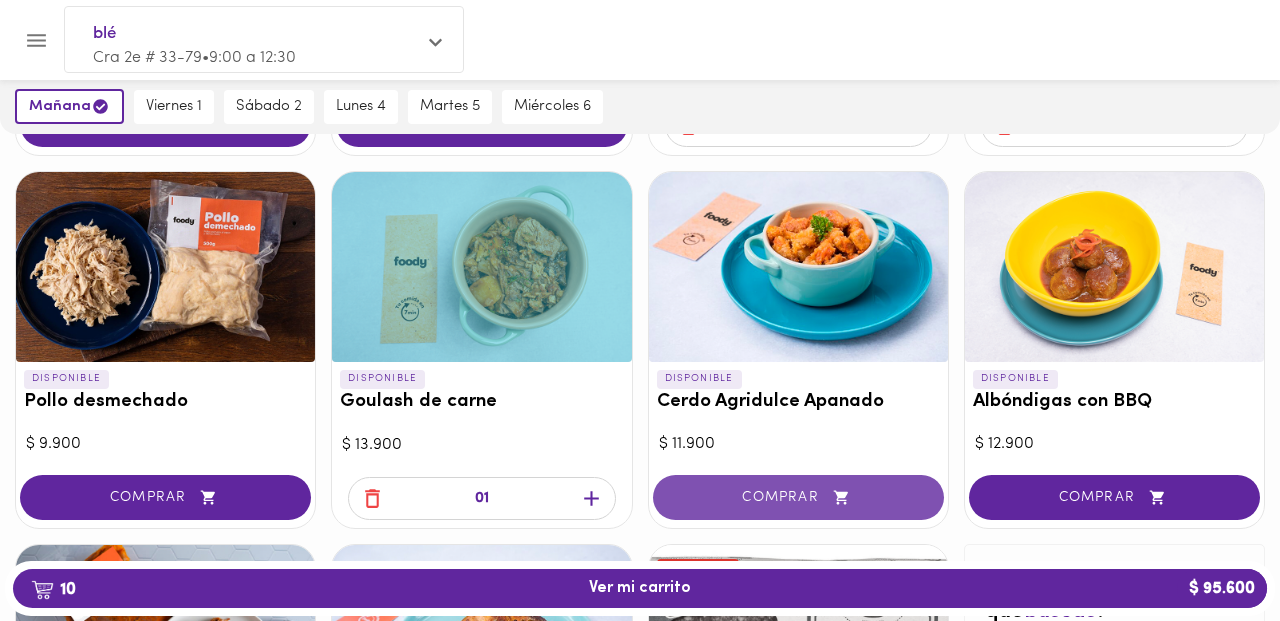 click on "COMPRAR" at bounding box center [798, 497] 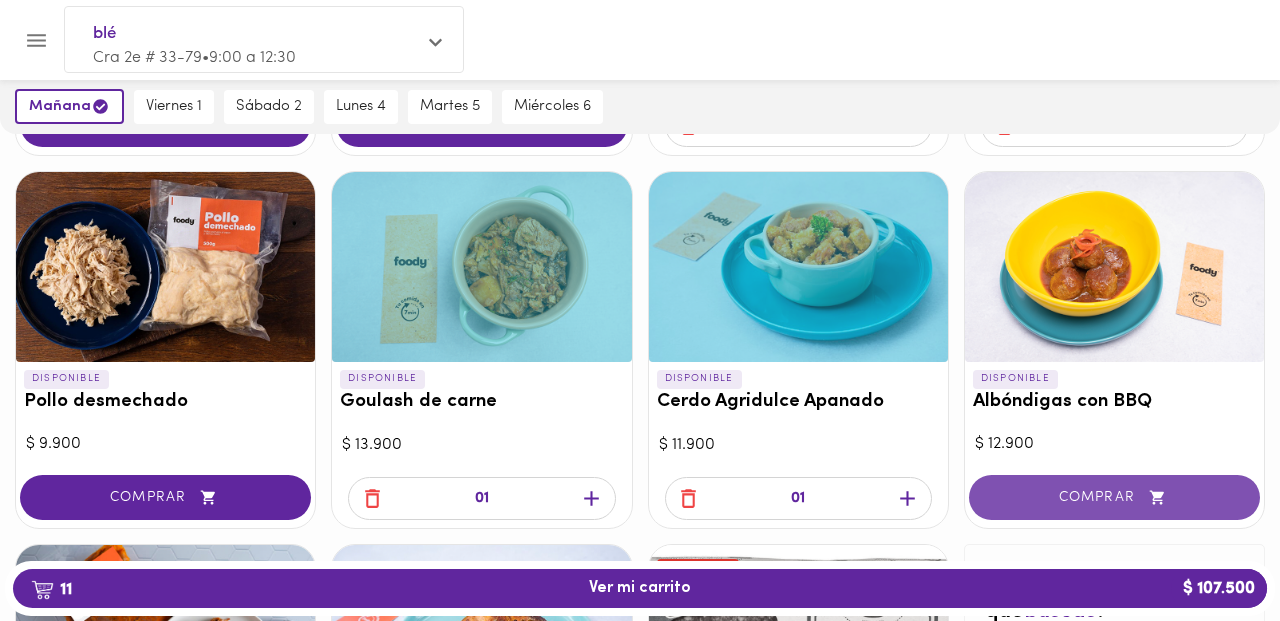click on "COMPRAR" at bounding box center (1114, 497) 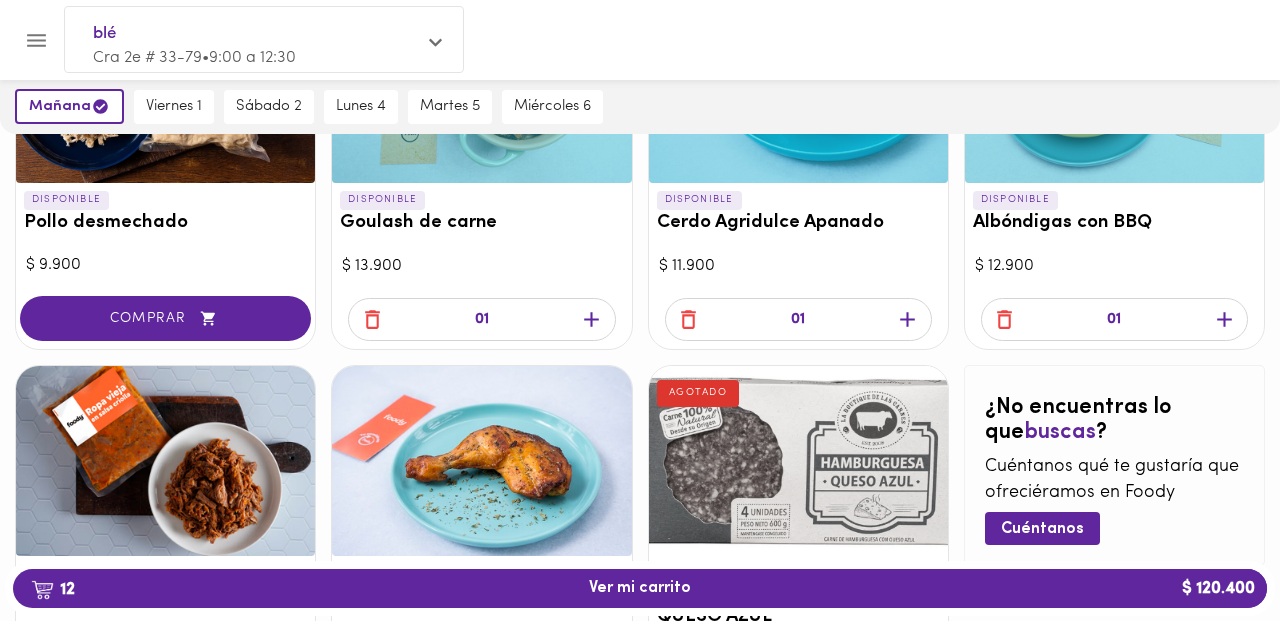 scroll, scrollTop: 992, scrollLeft: 0, axis: vertical 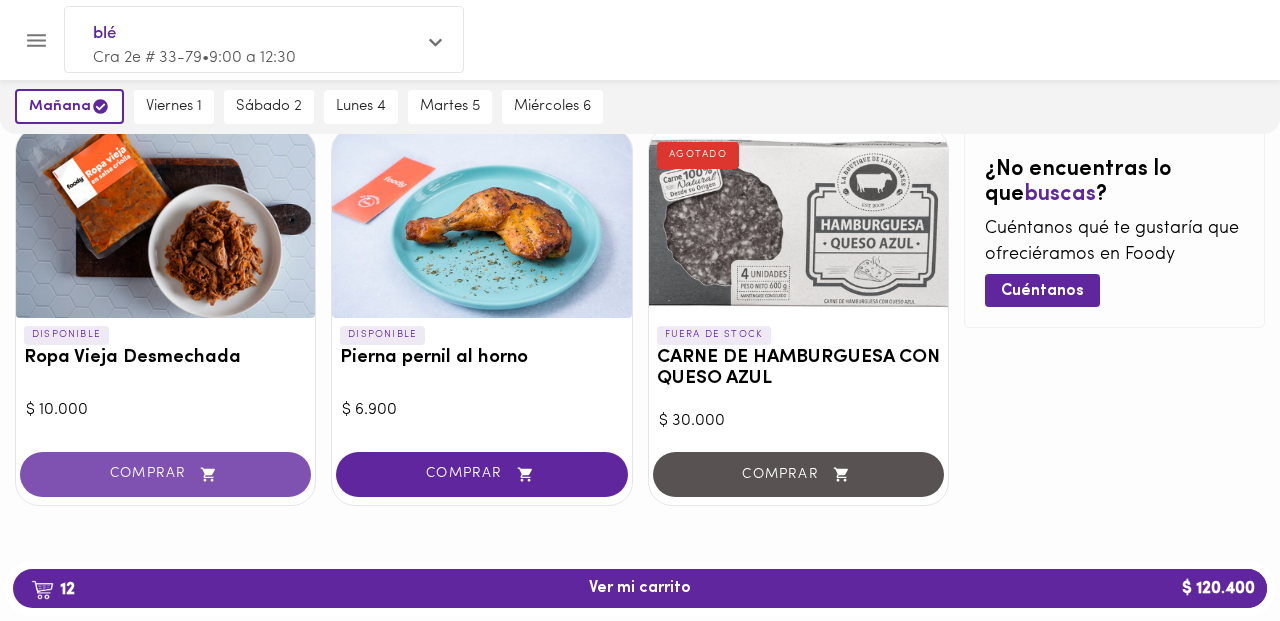 click on "COMPRAR" at bounding box center (165, 474) 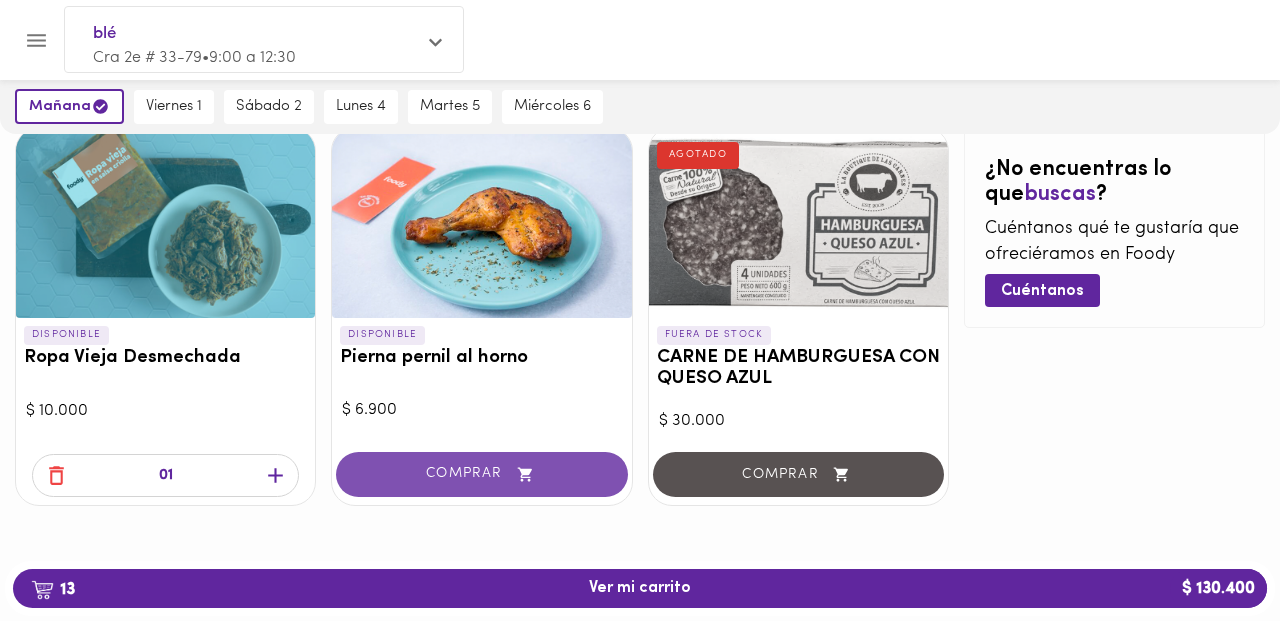 click on "COMPRAR" at bounding box center (481, 474) 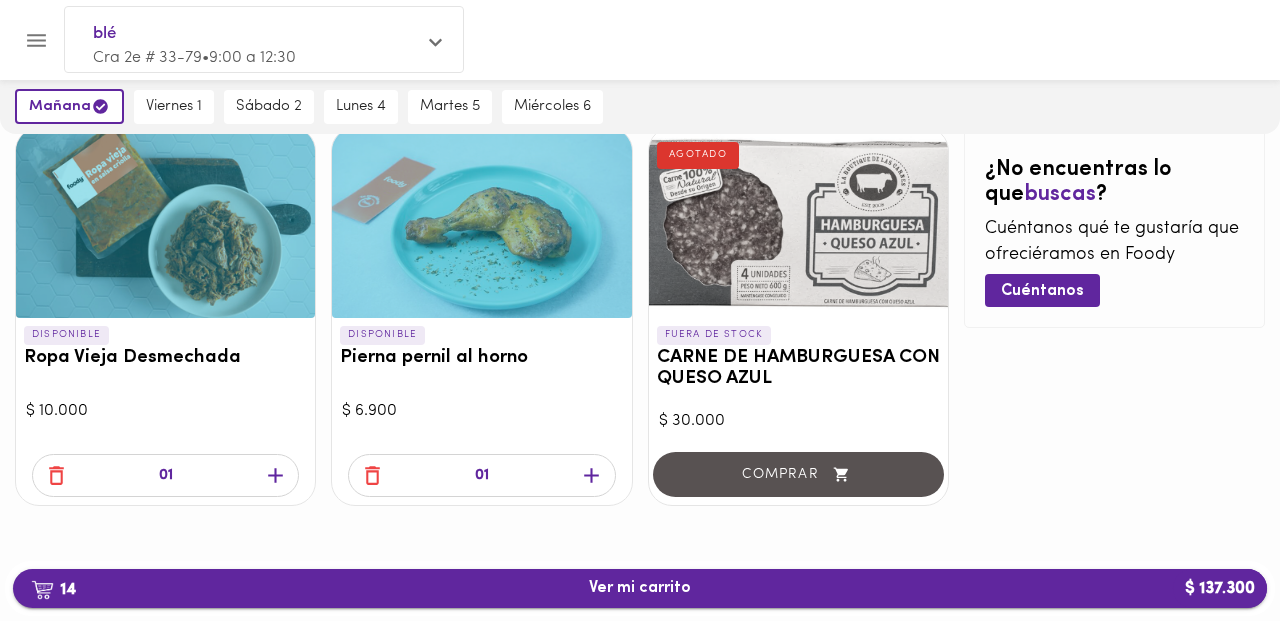 click on "14 Ver mi carrito $ 137.300" at bounding box center [640, 588] 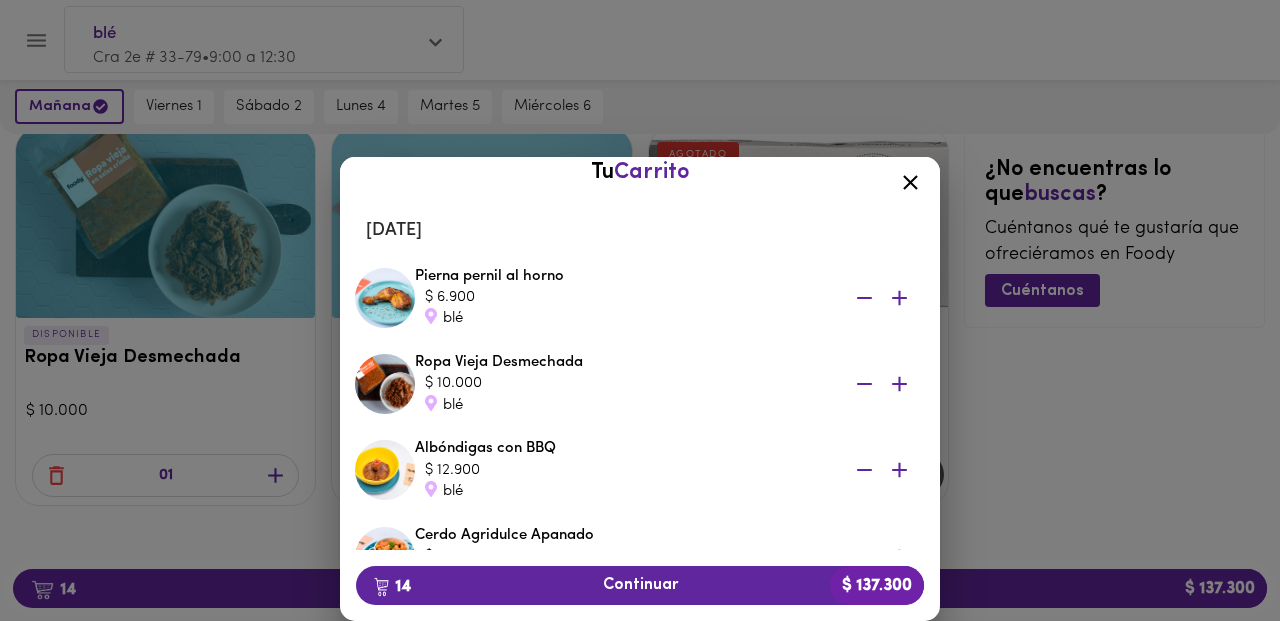 scroll, scrollTop: 0, scrollLeft: 0, axis: both 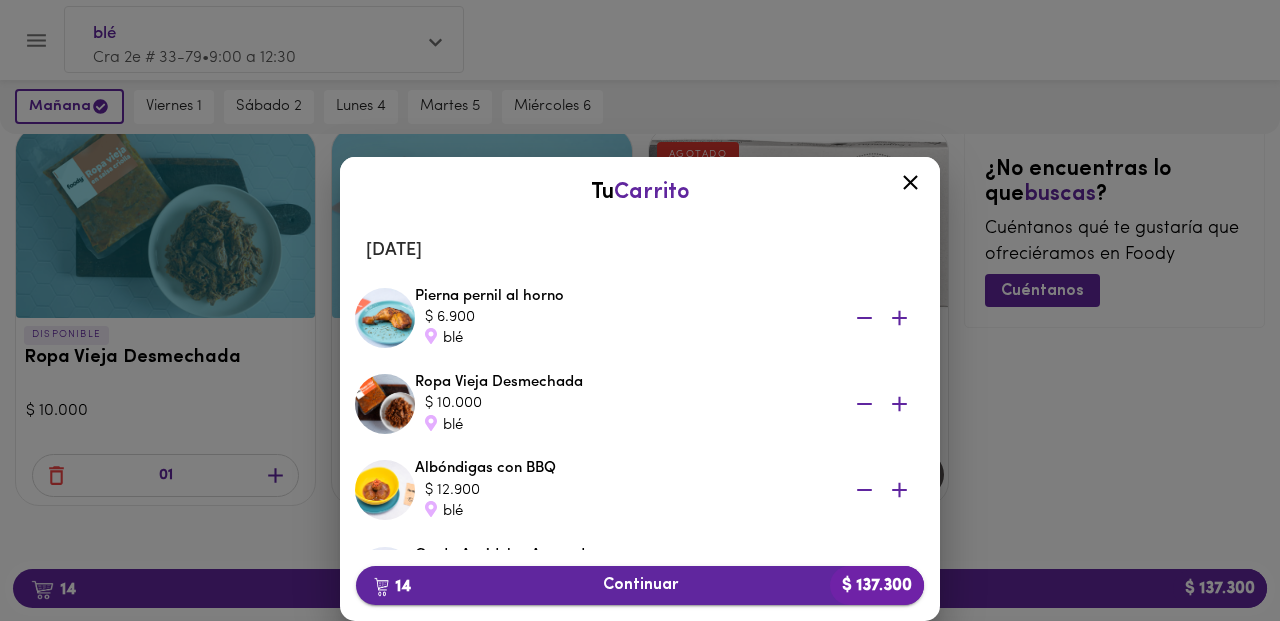 click on "14 Continuar $ 137.300" at bounding box center (640, 585) 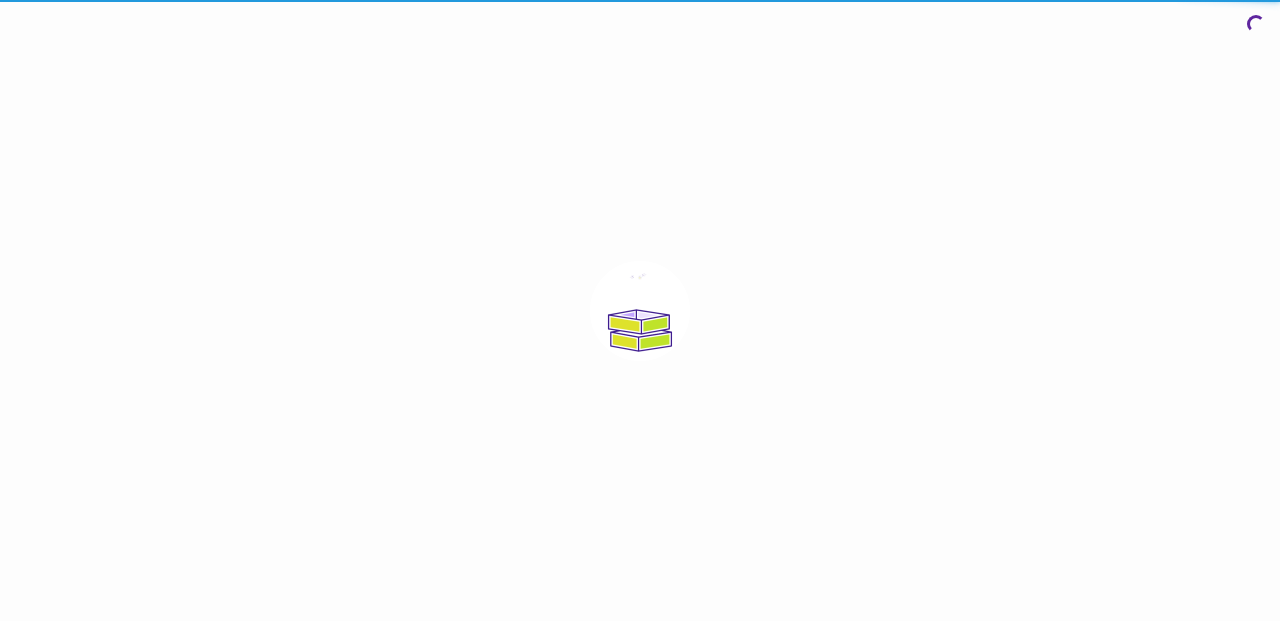 scroll, scrollTop: 0, scrollLeft: 0, axis: both 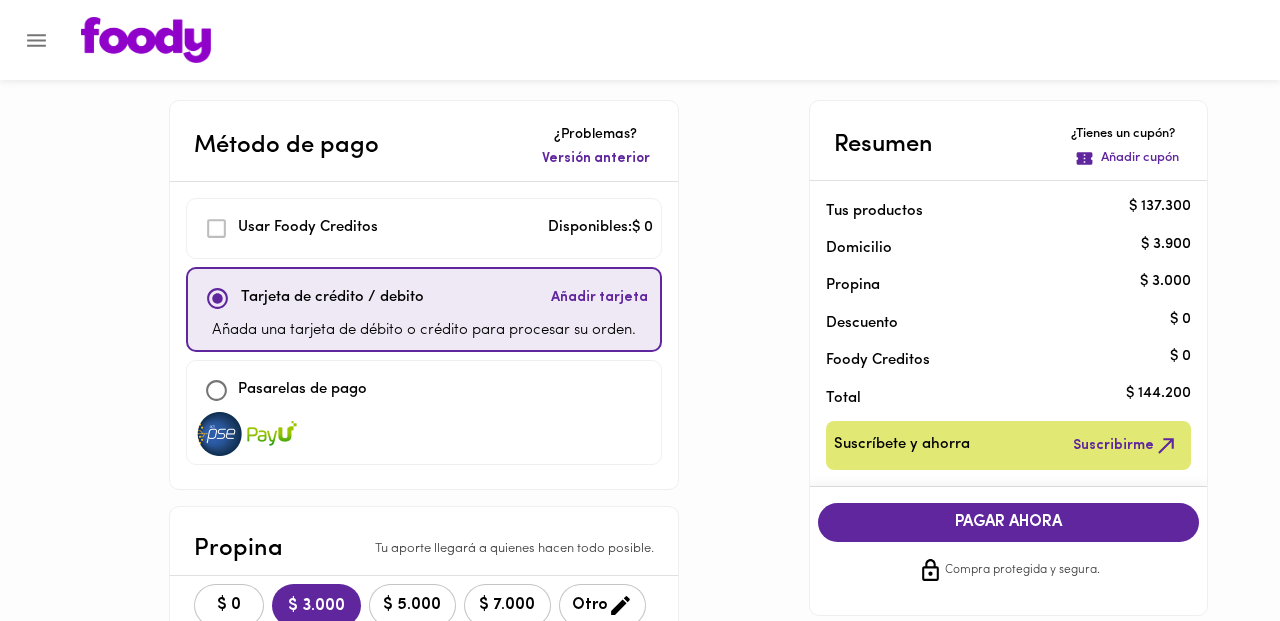 click at bounding box center [216, 390] 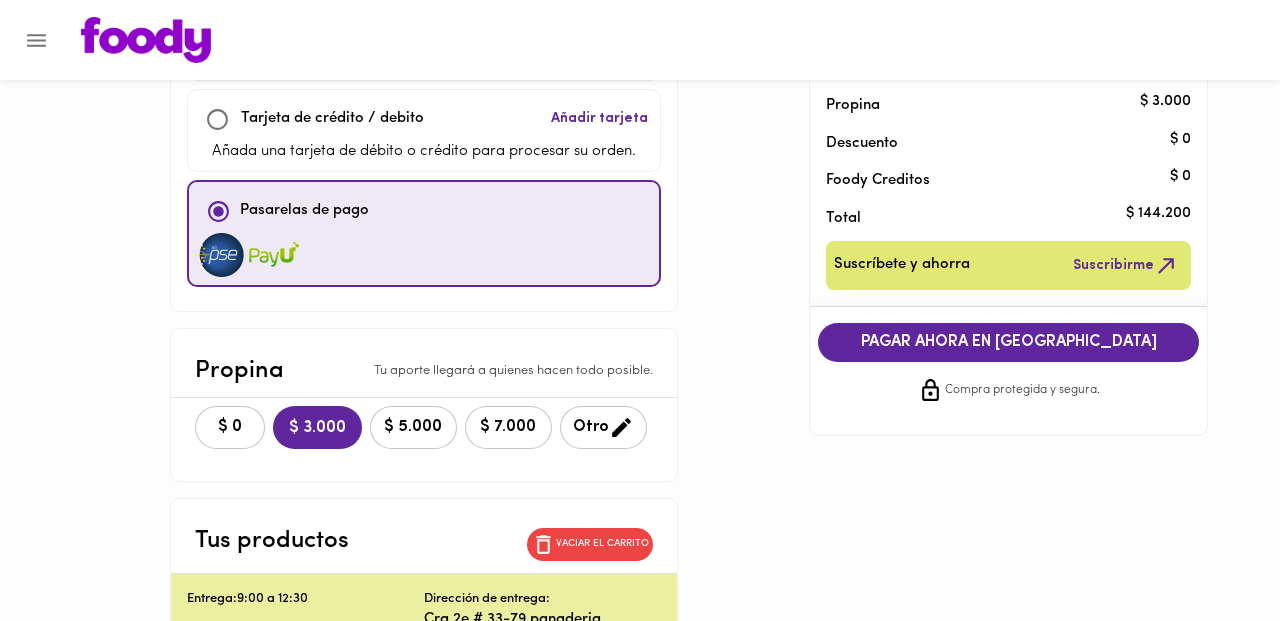 scroll, scrollTop: 179, scrollLeft: 0, axis: vertical 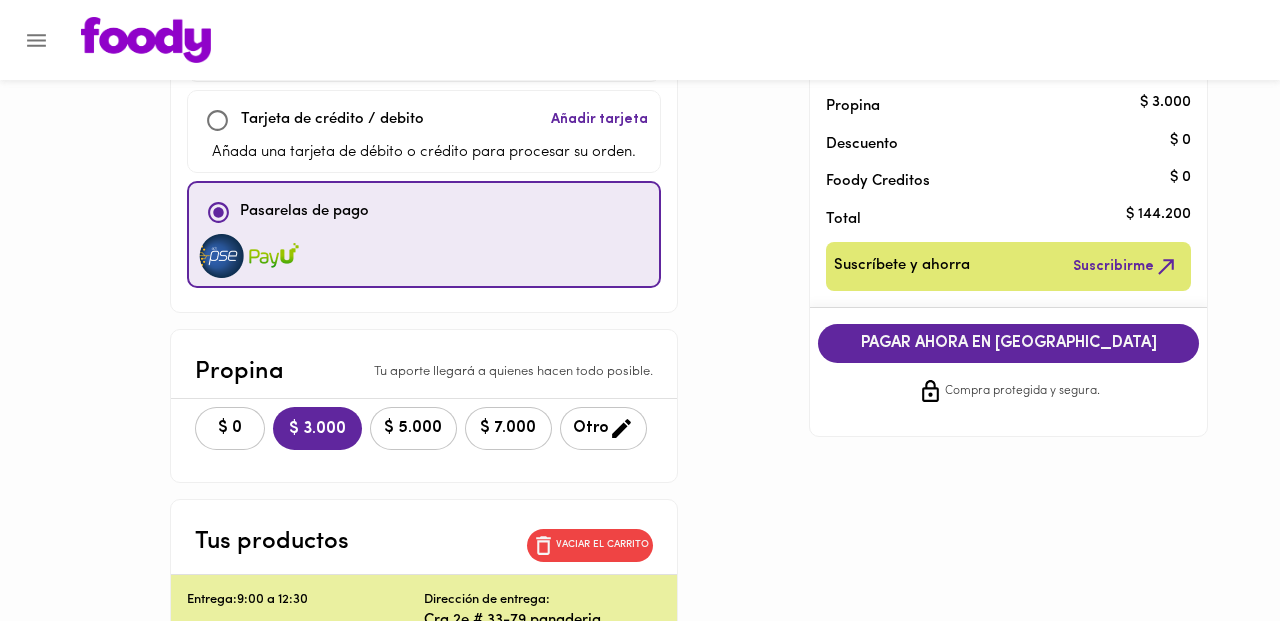 click on "PAGAR AHORA EN [GEOGRAPHIC_DATA]" at bounding box center (1009, 343) 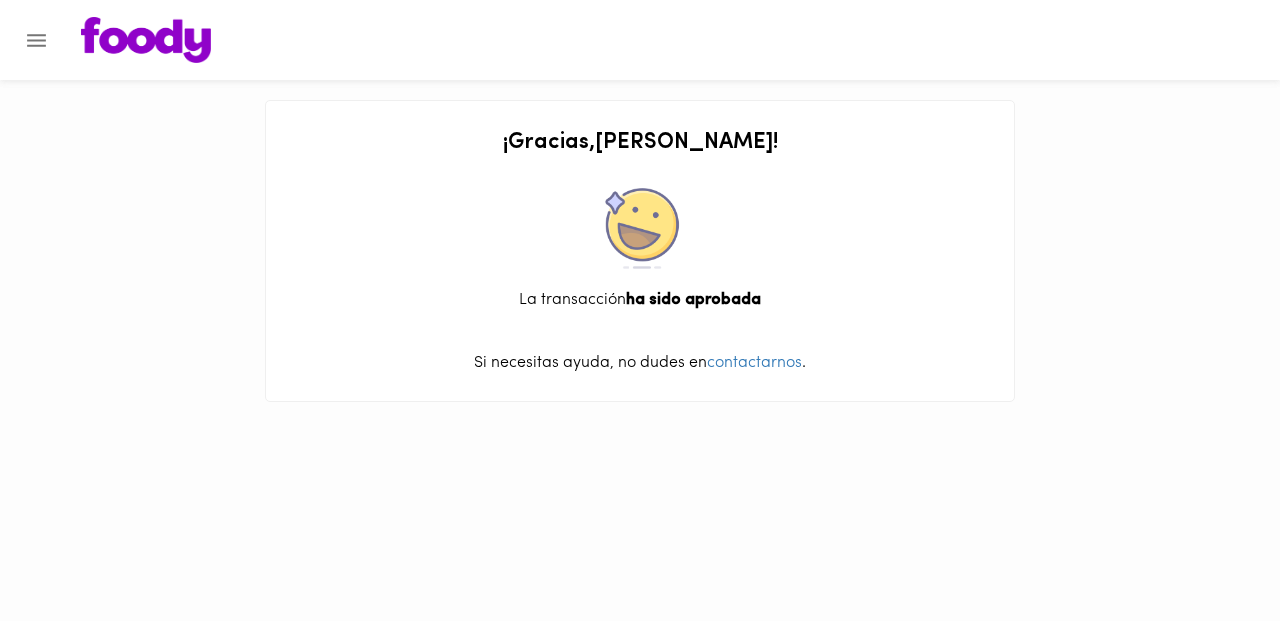 scroll, scrollTop: 0, scrollLeft: 0, axis: both 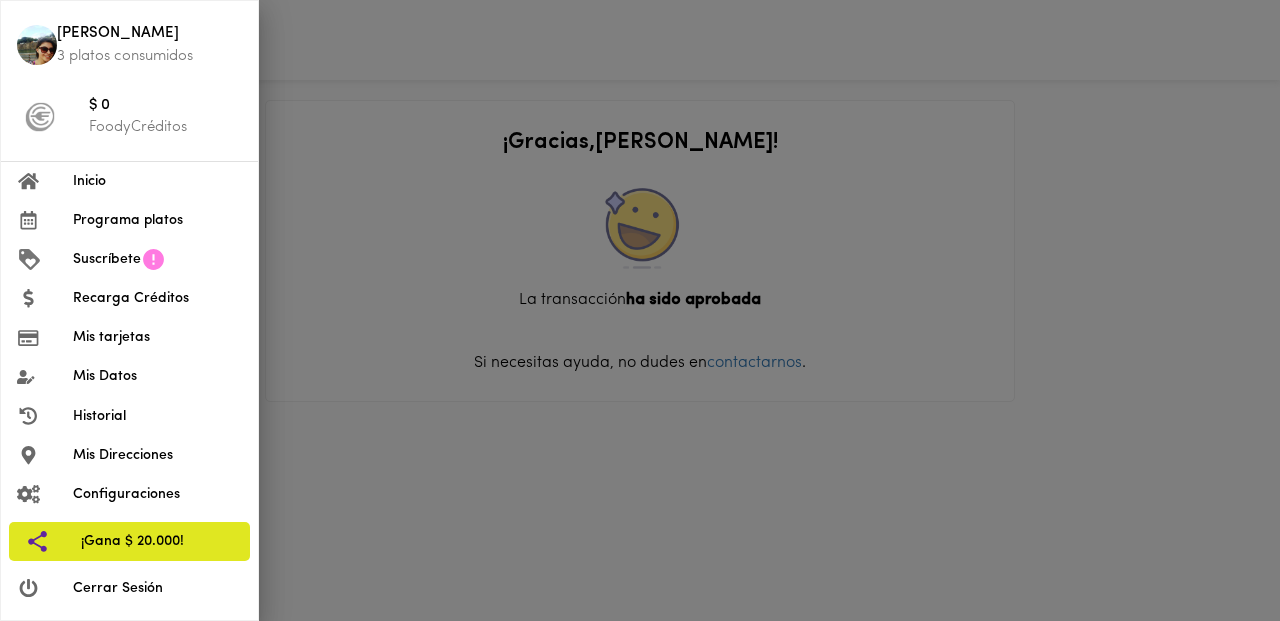 click on "Inicio" at bounding box center [157, 181] 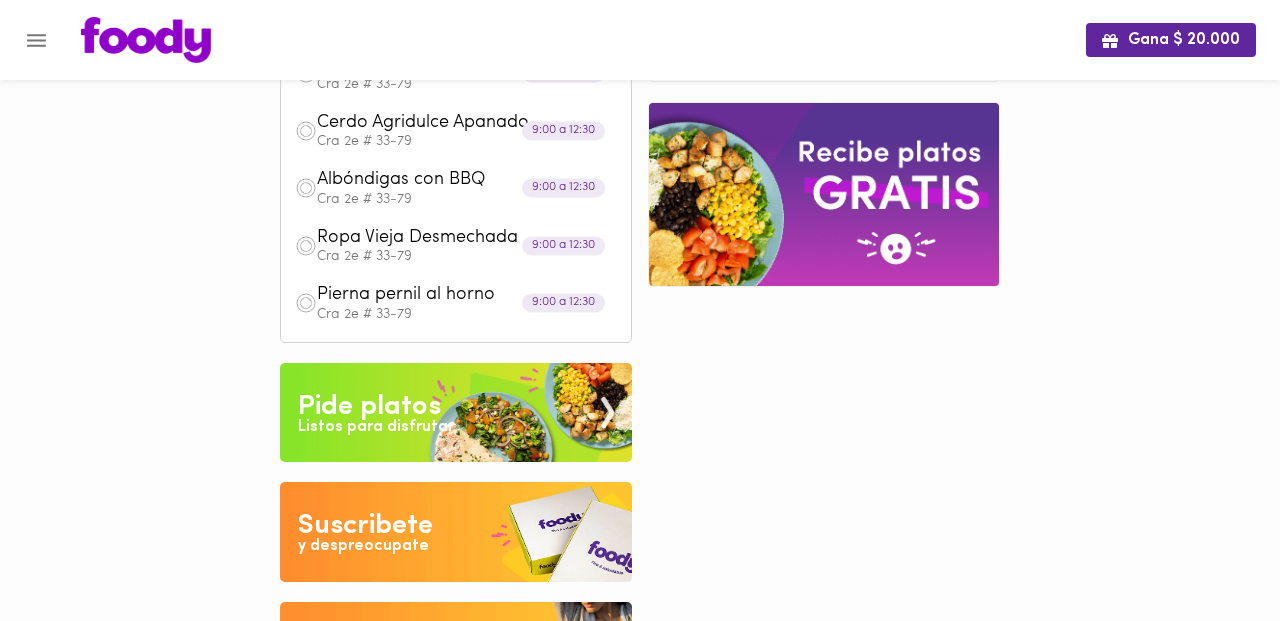 scroll, scrollTop: 756, scrollLeft: 0, axis: vertical 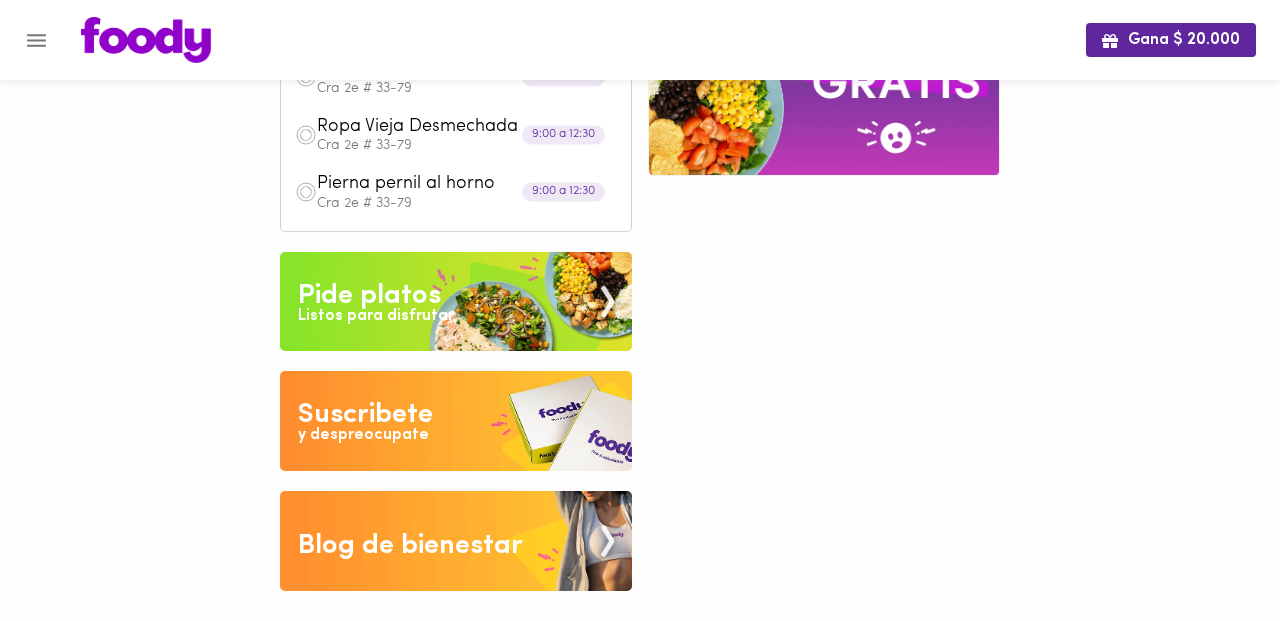 click at bounding box center (456, 302) 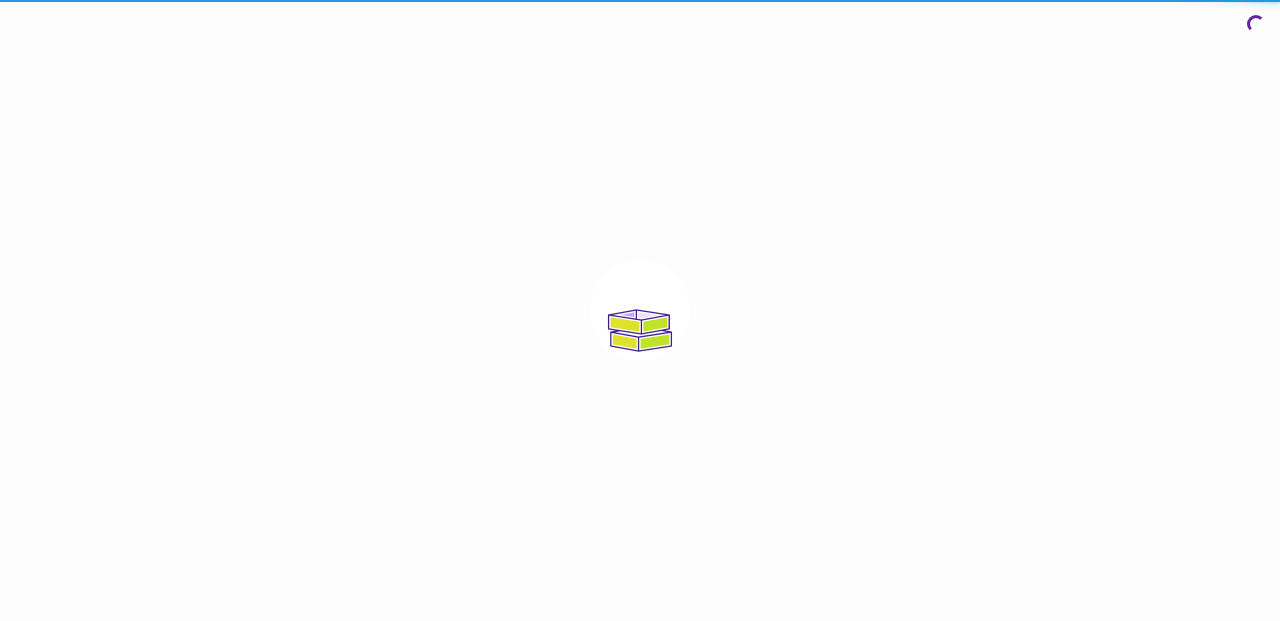 scroll, scrollTop: 0, scrollLeft: 0, axis: both 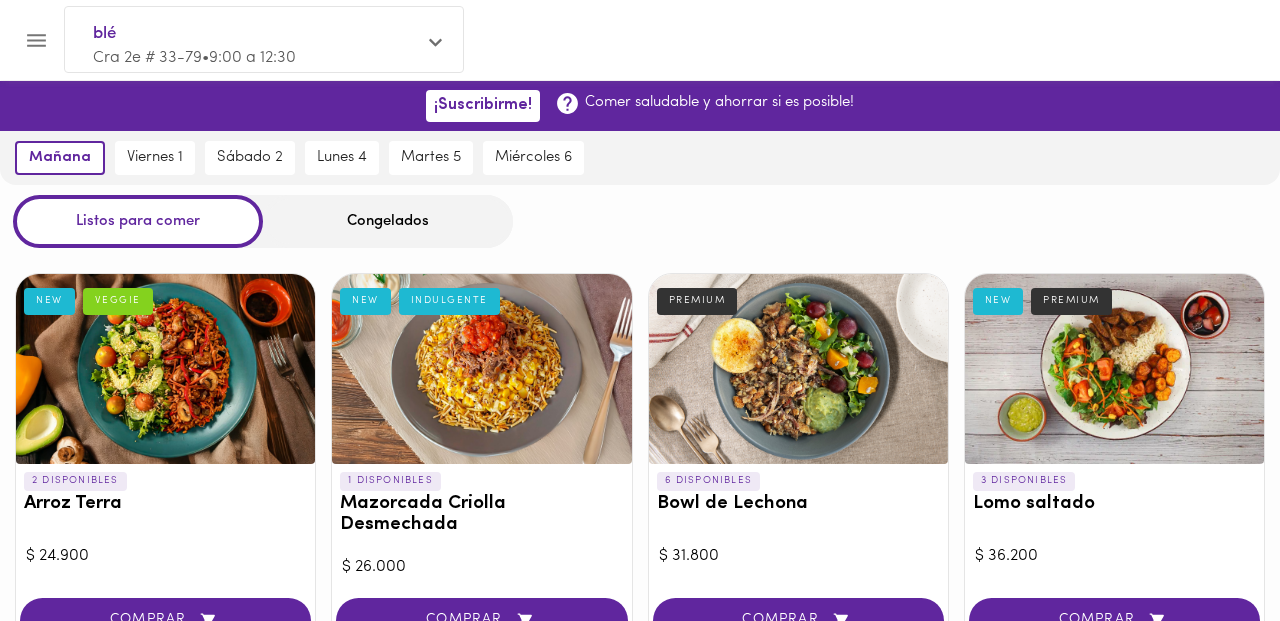 click on "Congelados" at bounding box center (388, 221) 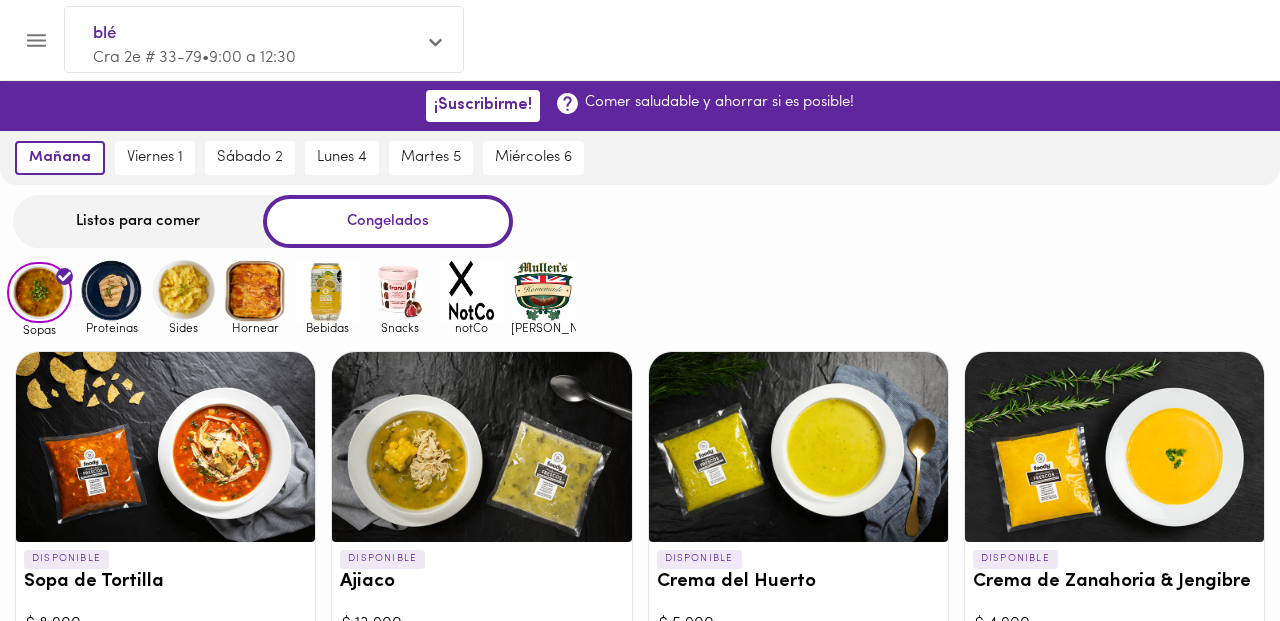 click at bounding box center (111, 290) 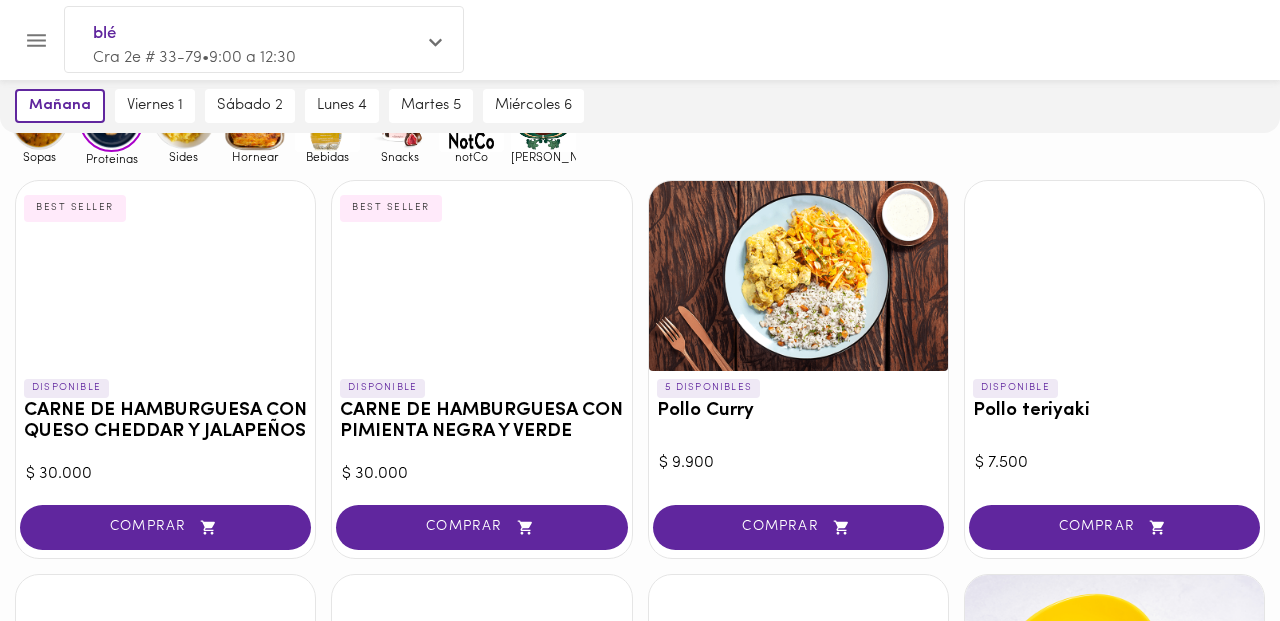 scroll, scrollTop: 0, scrollLeft: 0, axis: both 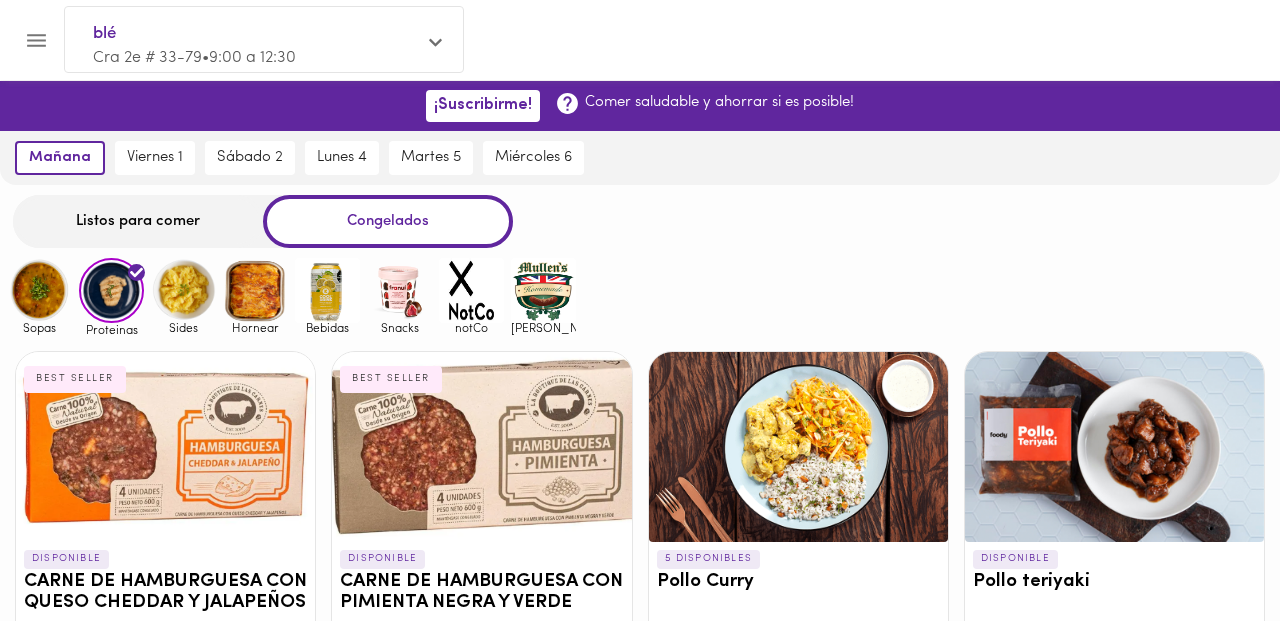 click at bounding box center [183, 290] 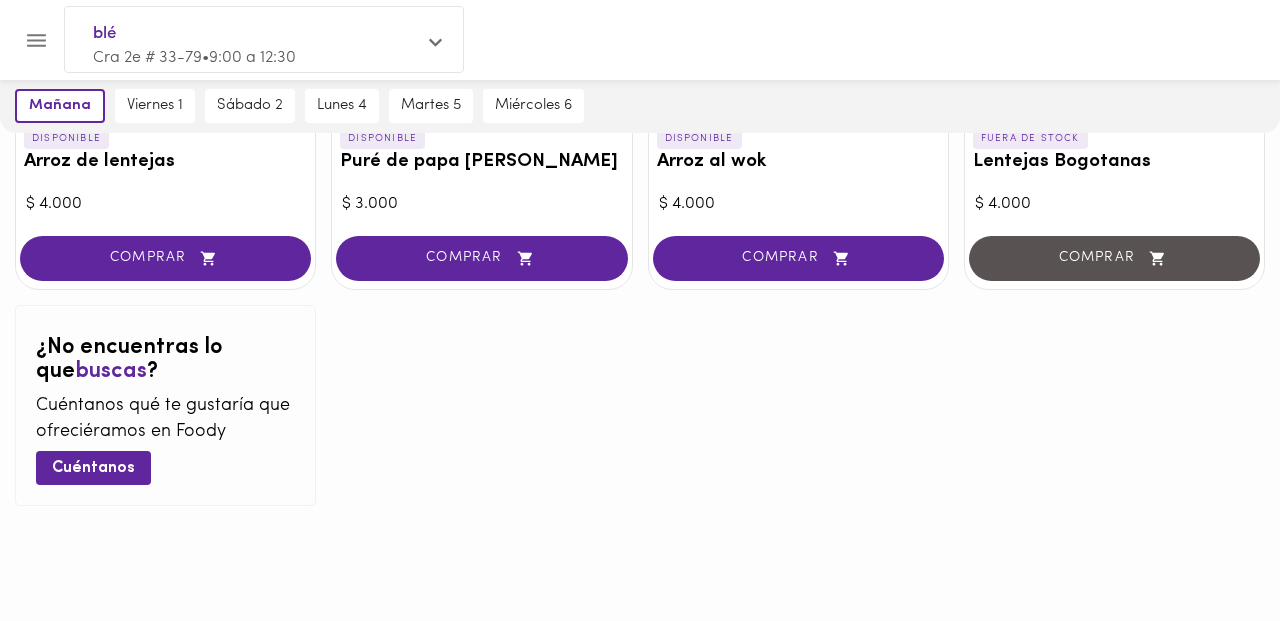 scroll, scrollTop: 75, scrollLeft: 0, axis: vertical 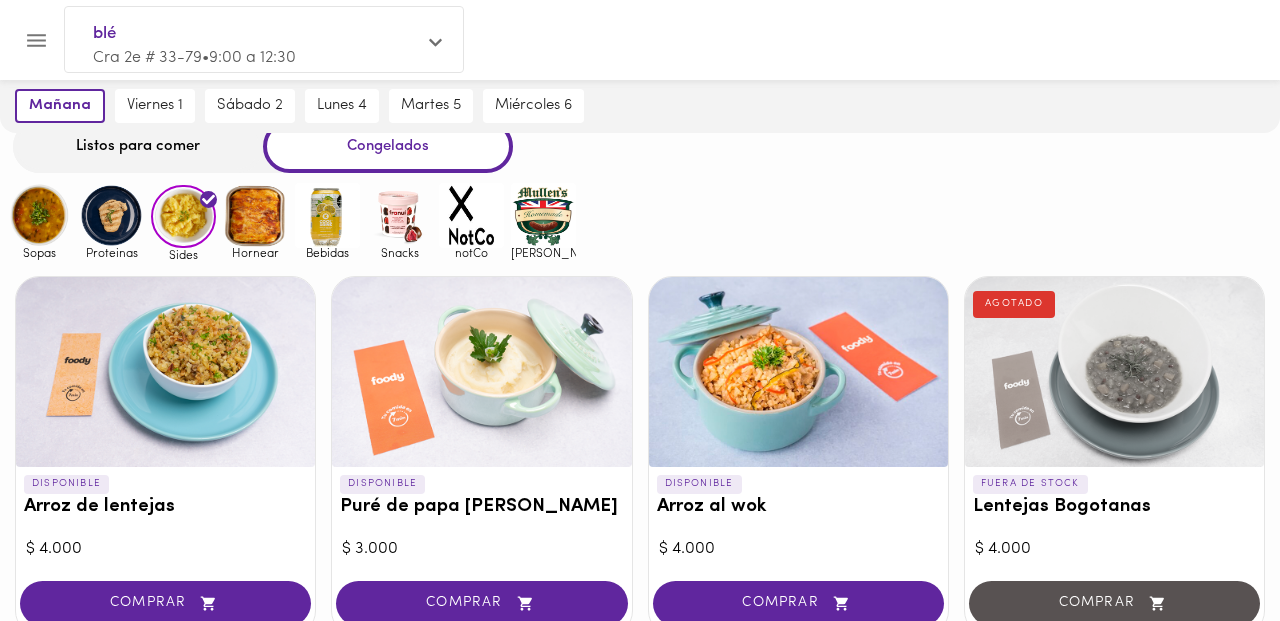 click at bounding box center (255, 215) 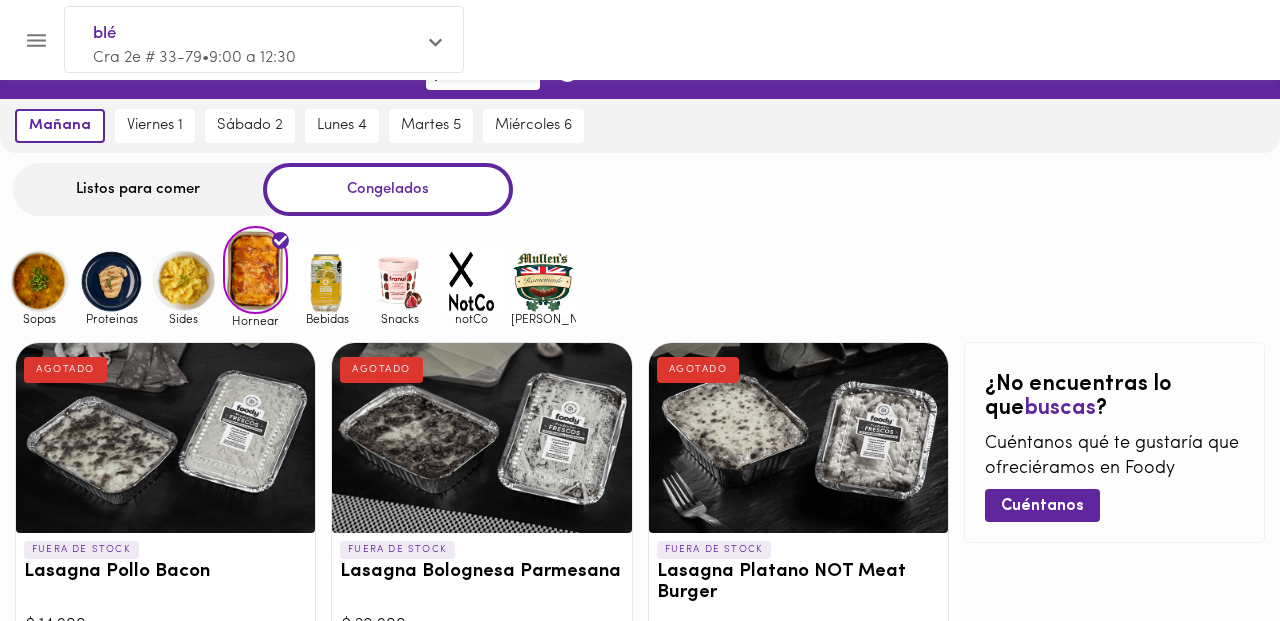 scroll, scrollTop: 0, scrollLeft: 0, axis: both 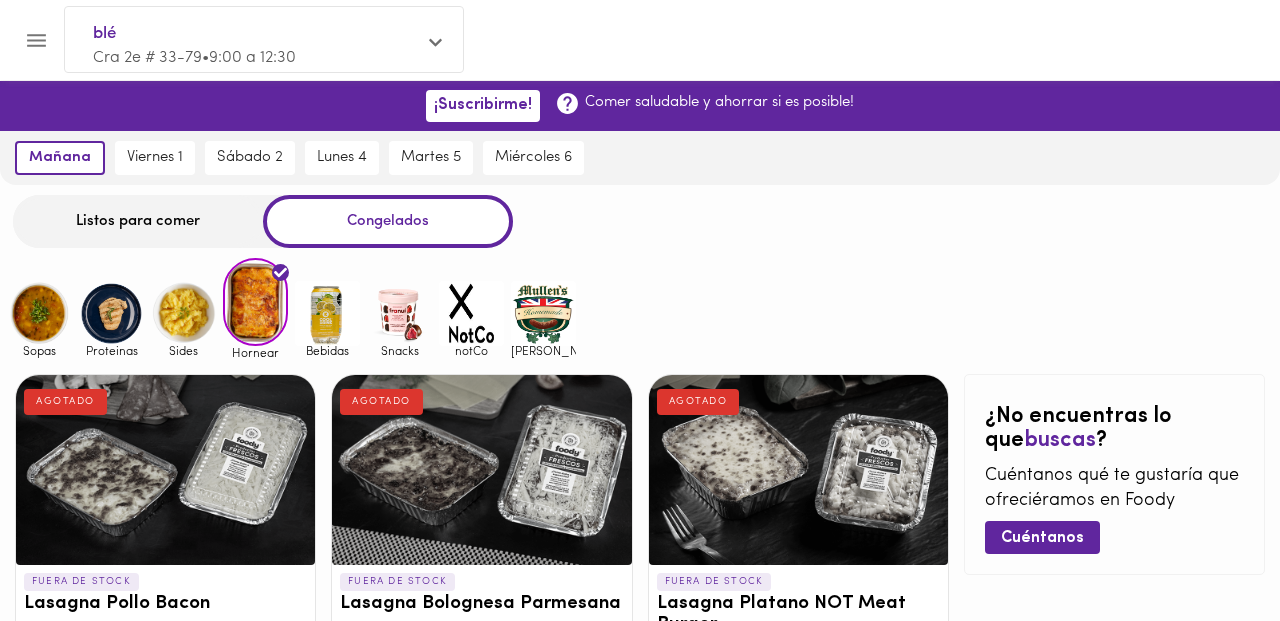 click at bounding box center (327, 313) 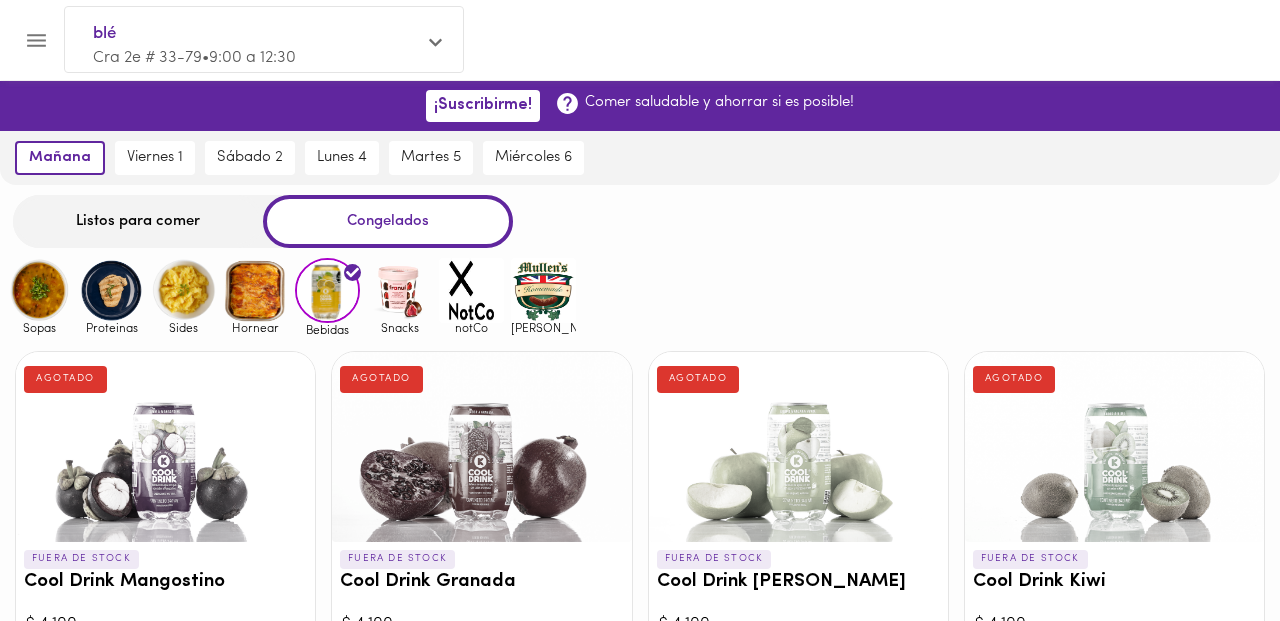 click at bounding box center [255, 290] 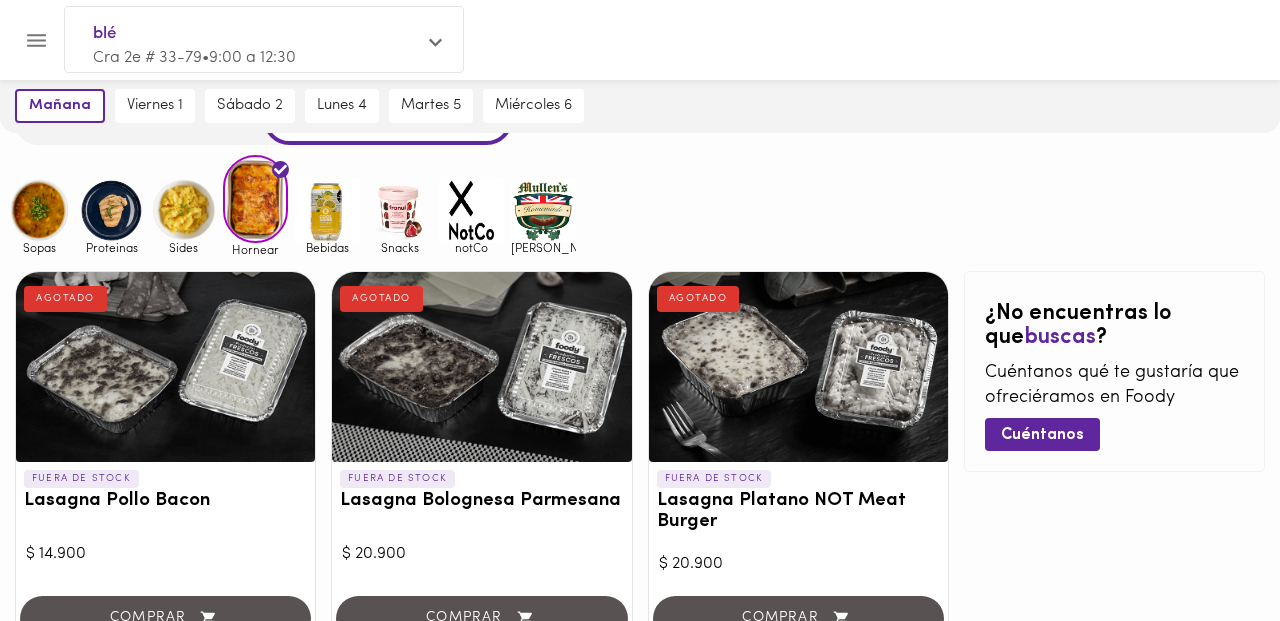 scroll, scrollTop: 0, scrollLeft: 0, axis: both 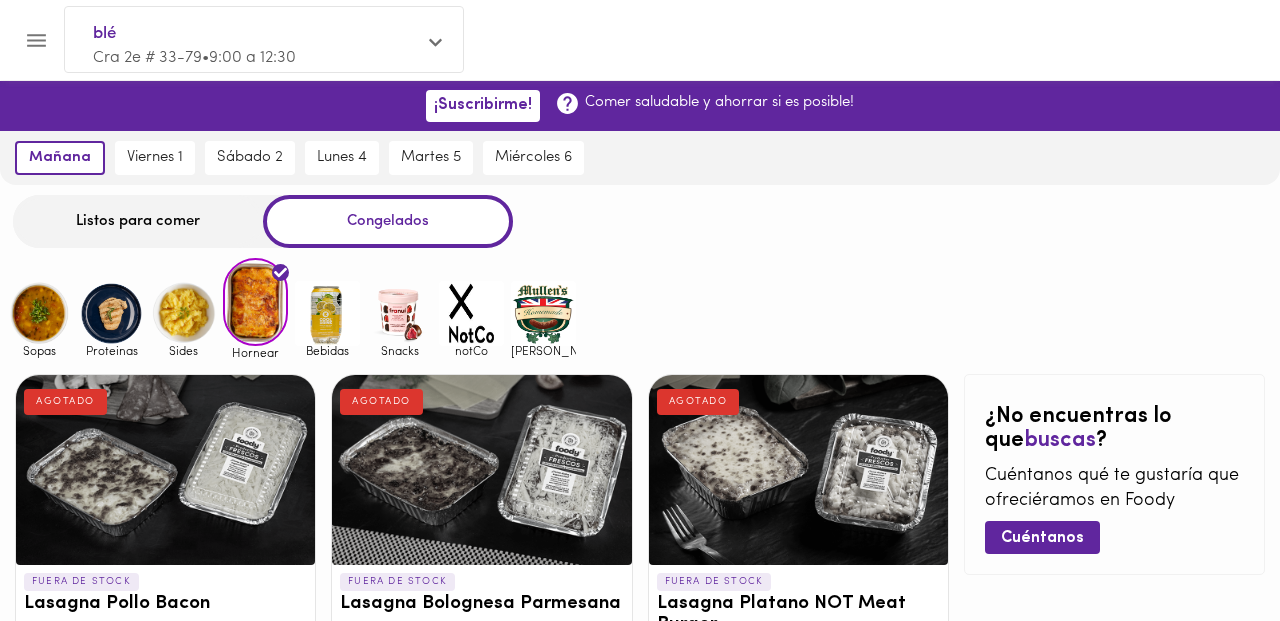 click at bounding box center [327, 313] 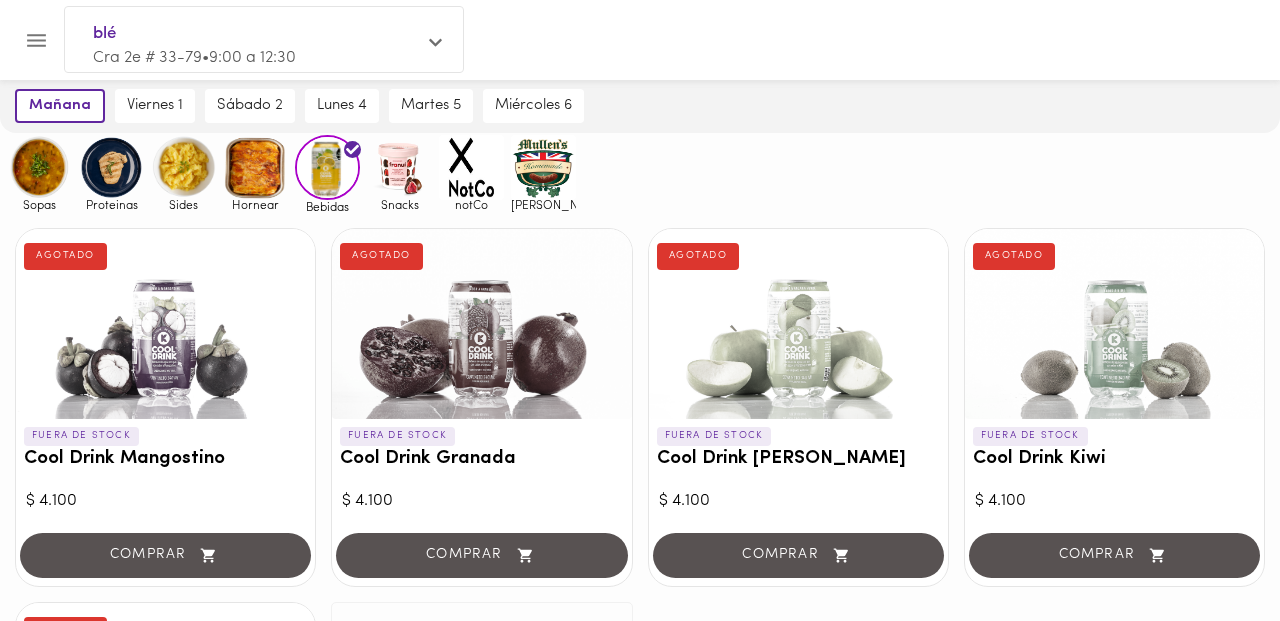 scroll, scrollTop: 0, scrollLeft: 0, axis: both 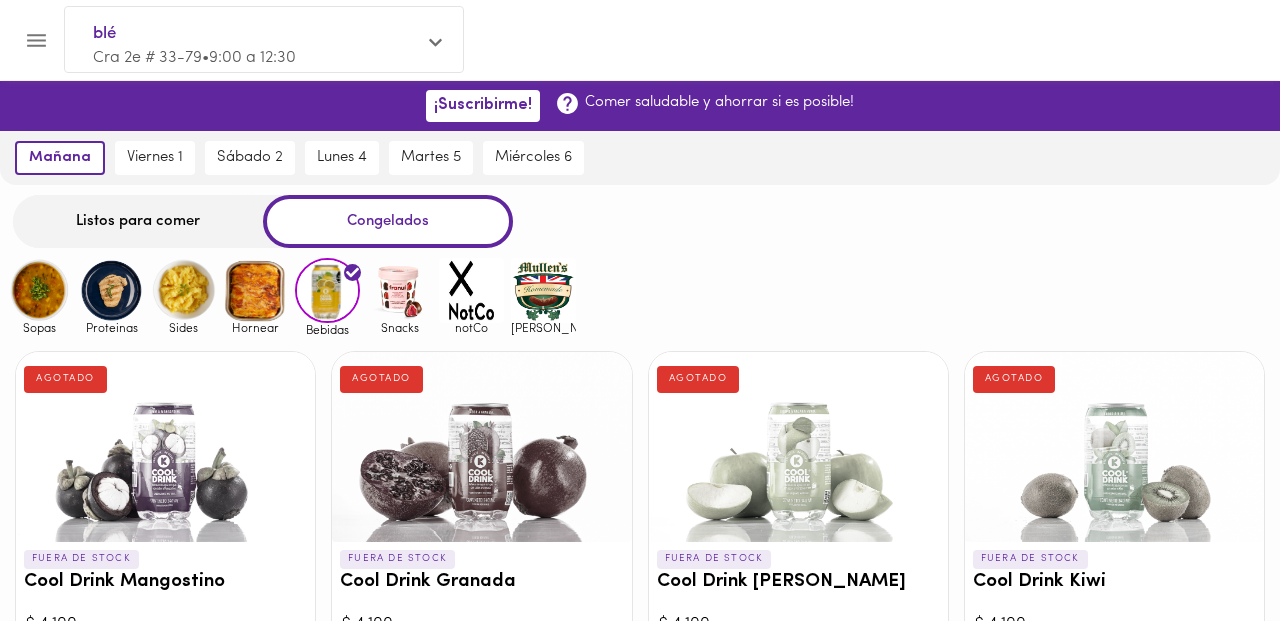 click at bounding box center (399, 290) 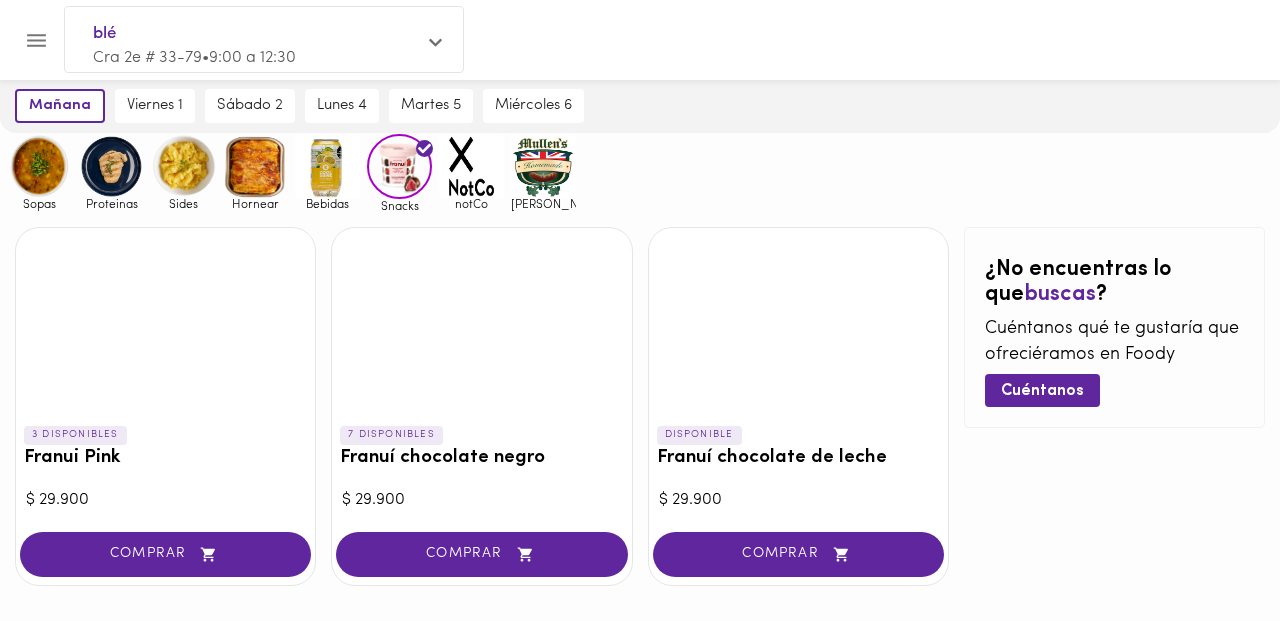 scroll, scrollTop: 127, scrollLeft: 0, axis: vertical 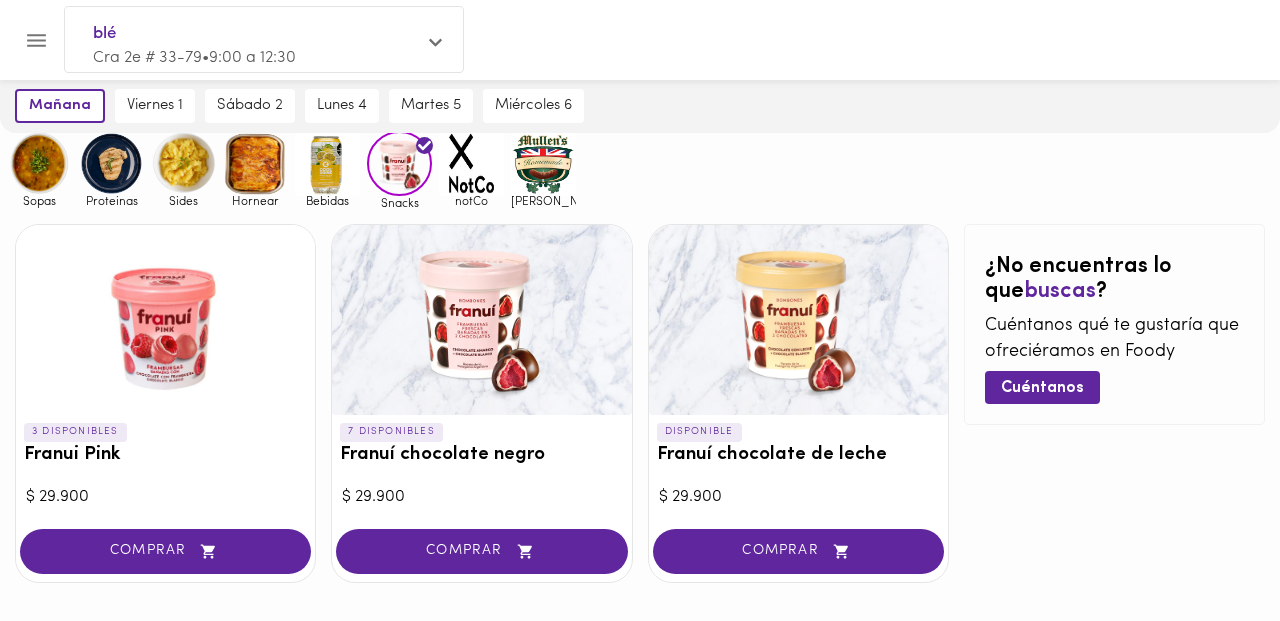 click at bounding box center (471, 163) 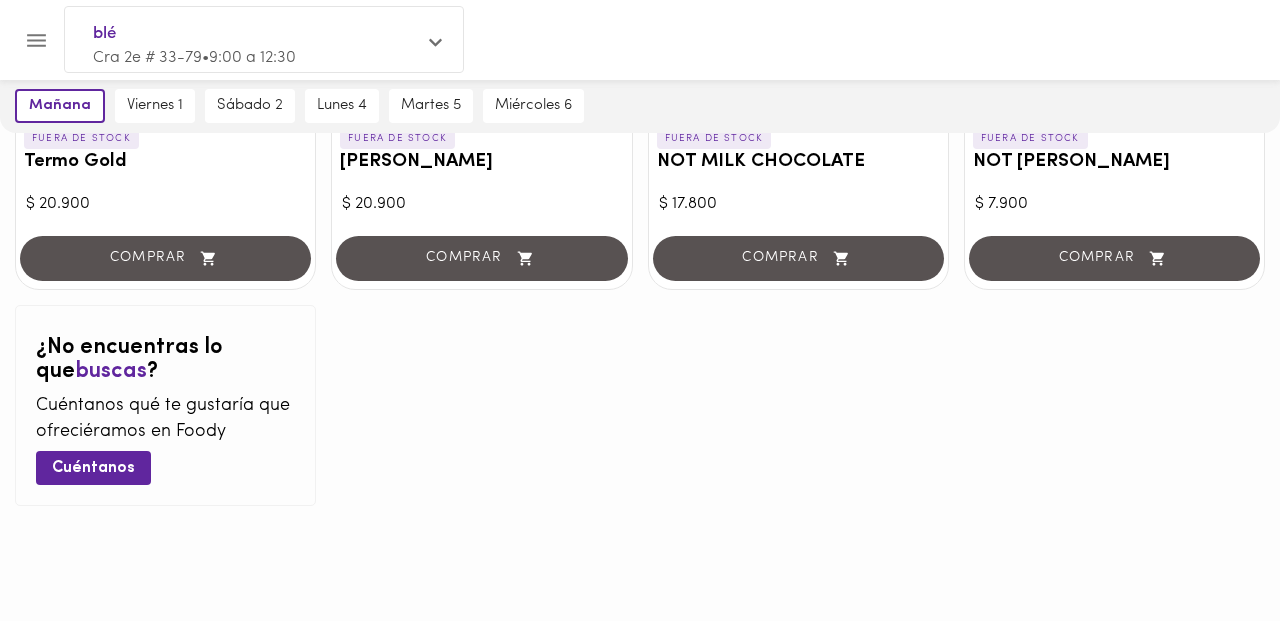 scroll, scrollTop: 204, scrollLeft: 0, axis: vertical 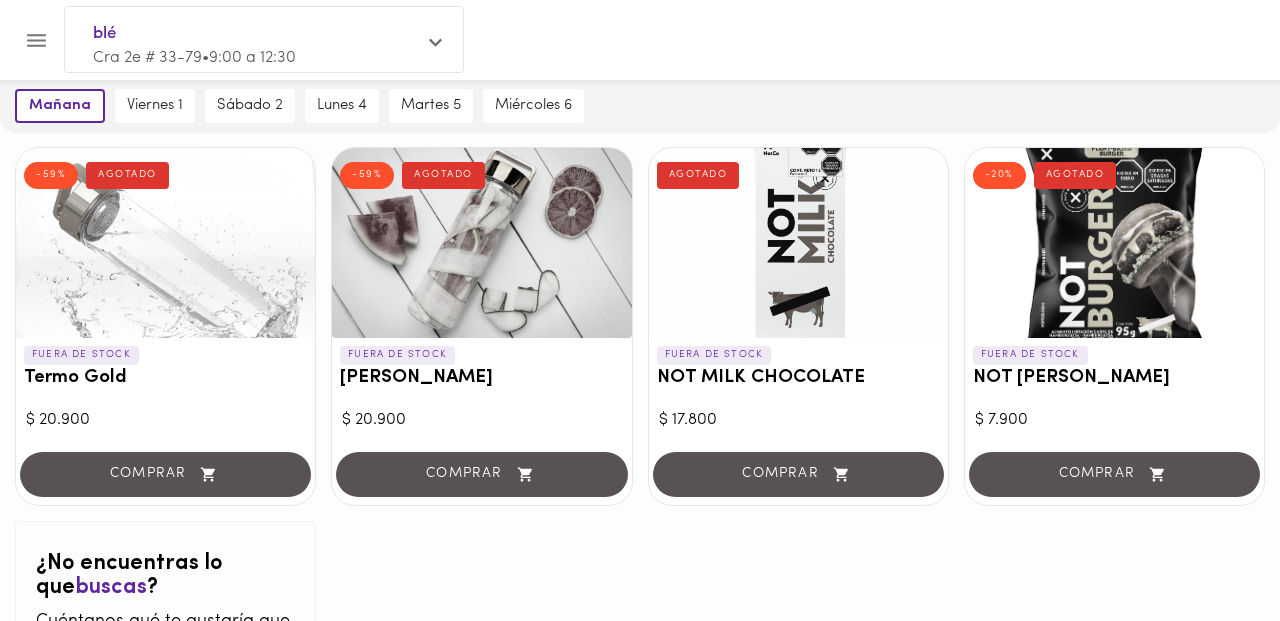 click at bounding box center (543, 86) 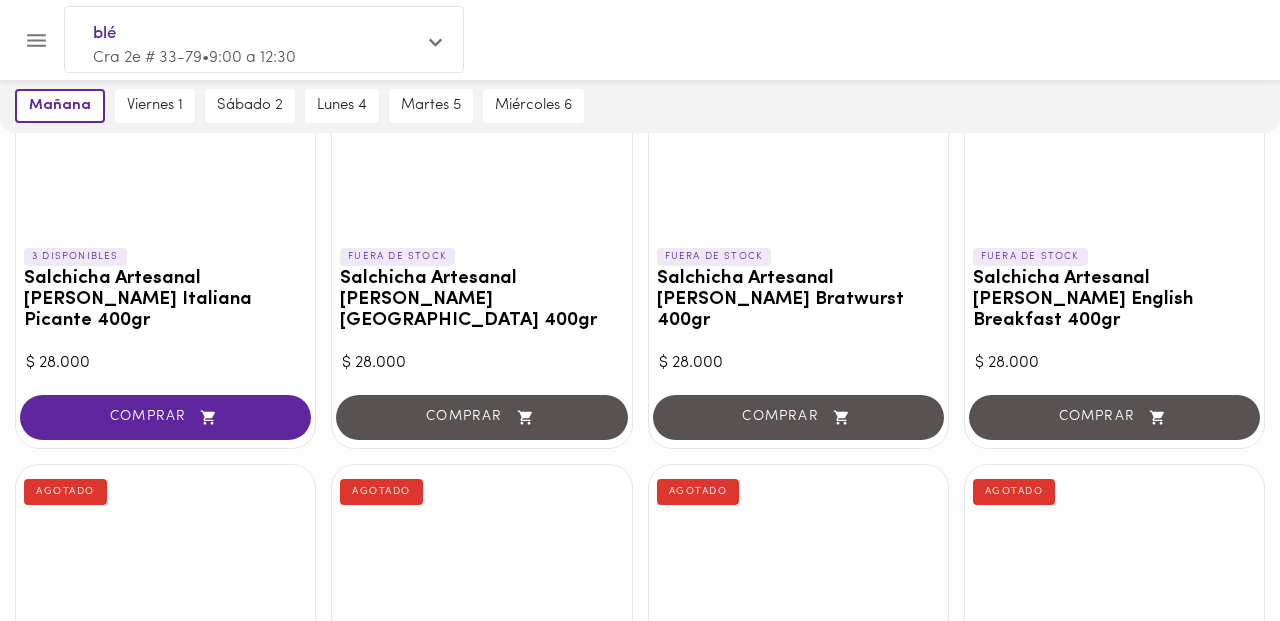 scroll, scrollTop: 0, scrollLeft: 0, axis: both 